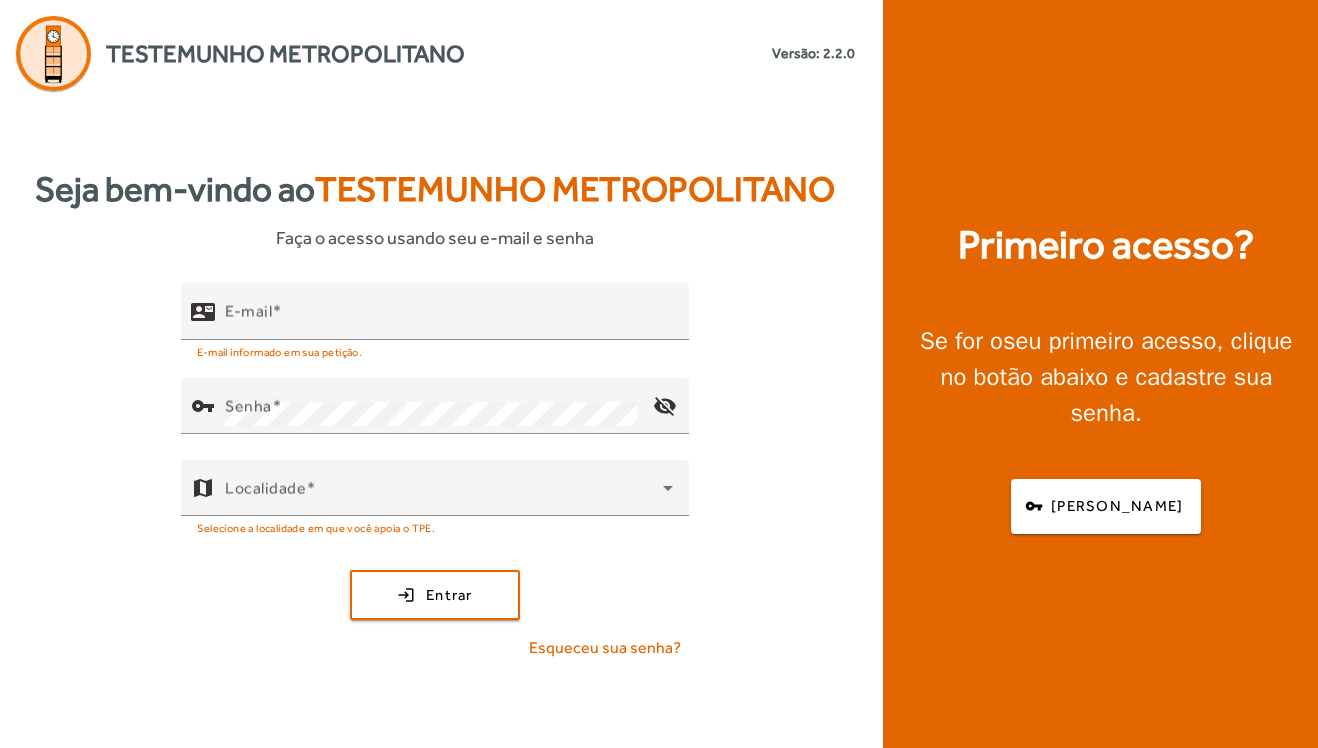 scroll, scrollTop: 0, scrollLeft: 0, axis: both 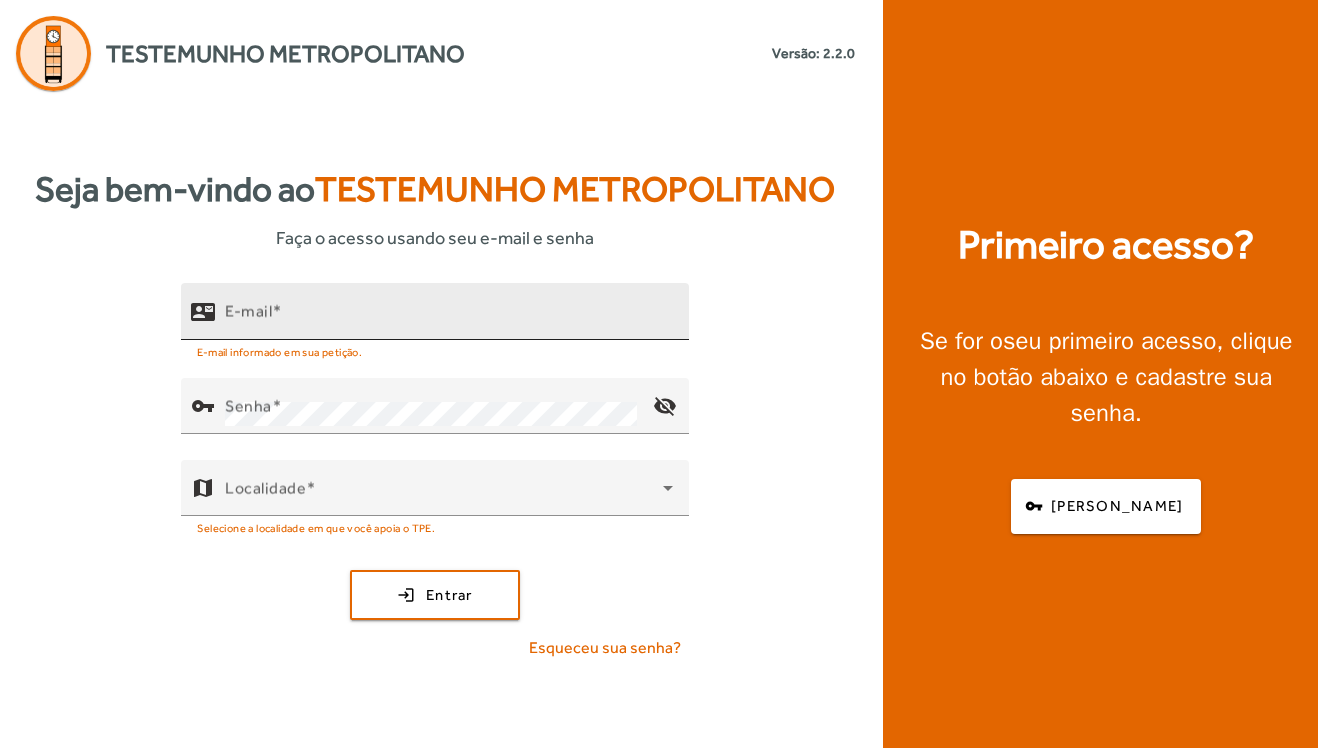 click on "E-mail" 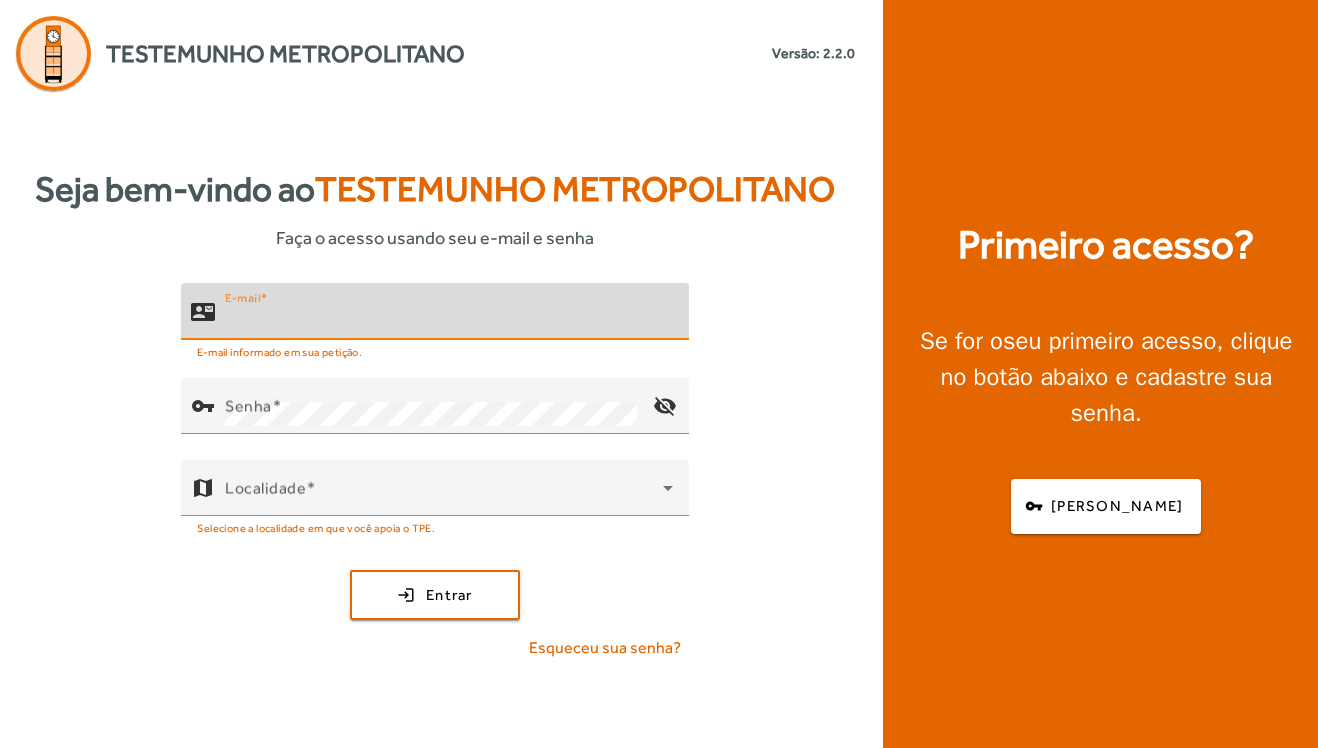 click on "E-mail" at bounding box center [449, 320] 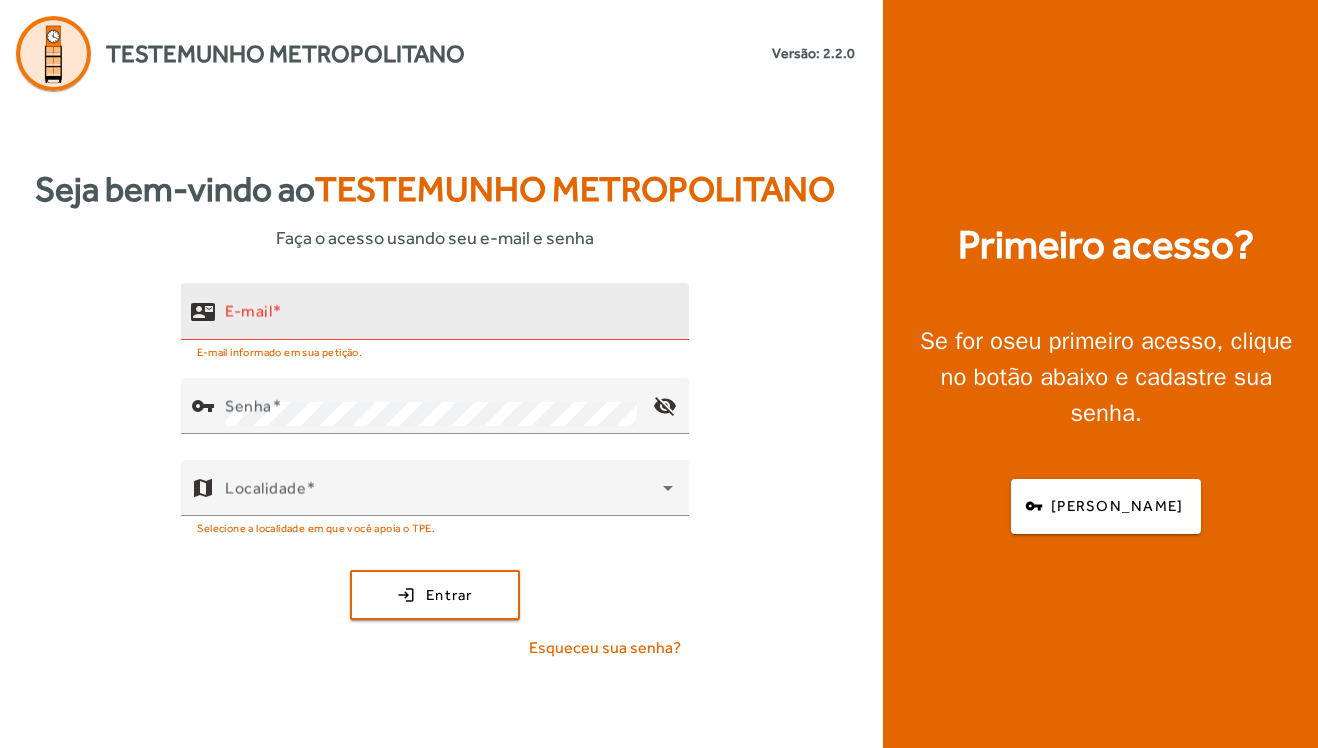 type on "**********" 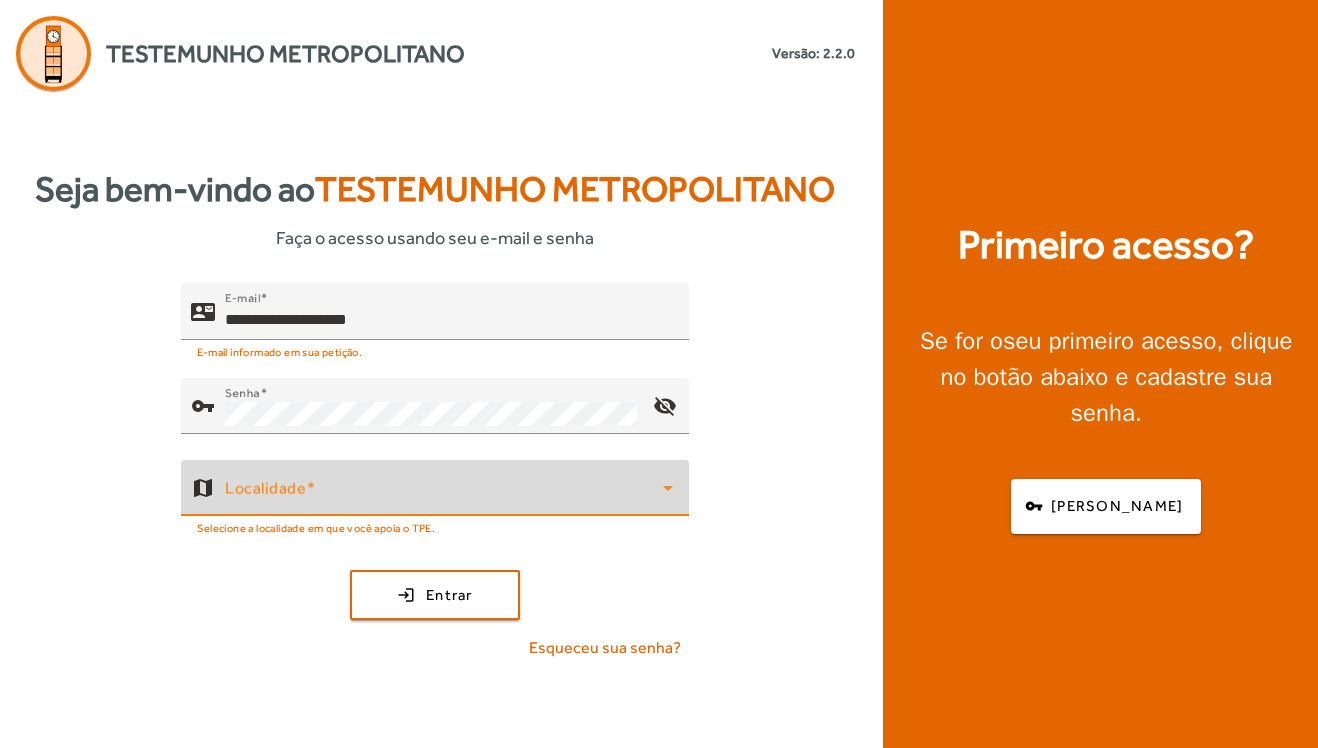 click at bounding box center (444, 496) 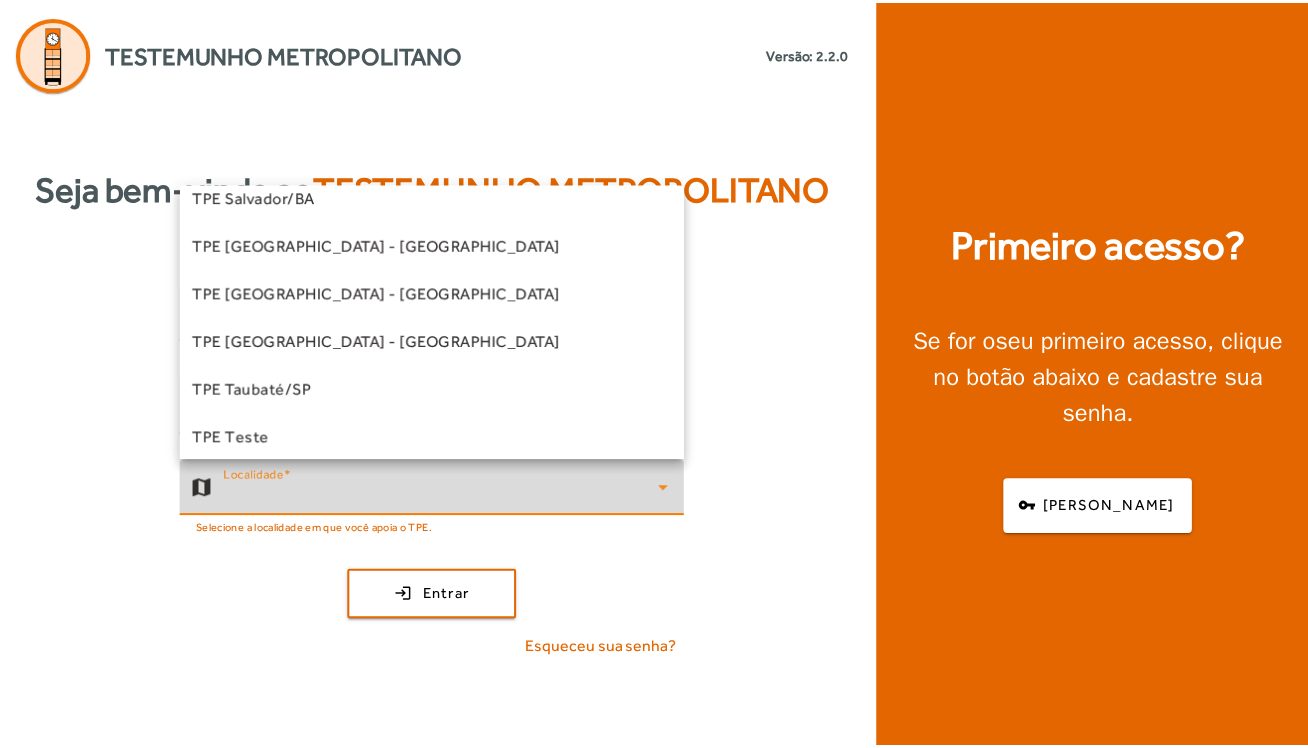 scroll, scrollTop: 556, scrollLeft: 0, axis: vertical 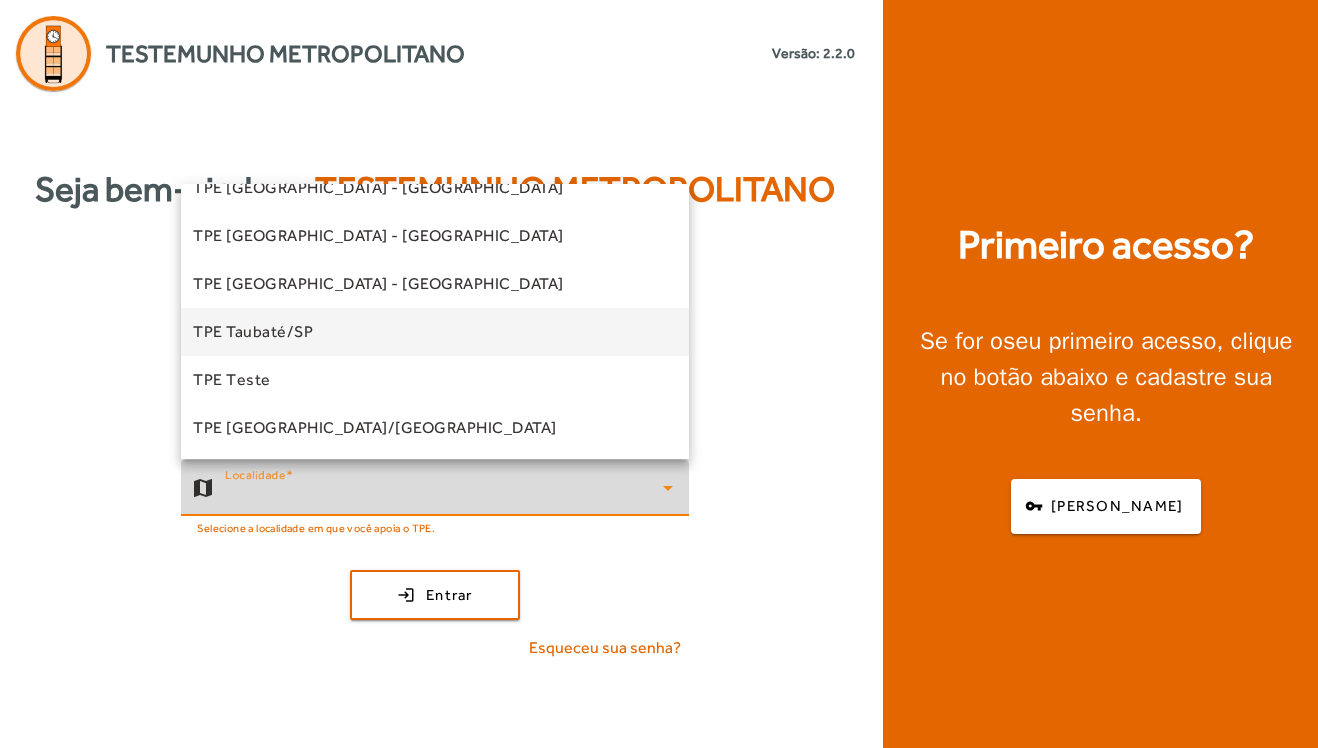 click on "TPE Taubaté/SP" at bounding box center (435, 332) 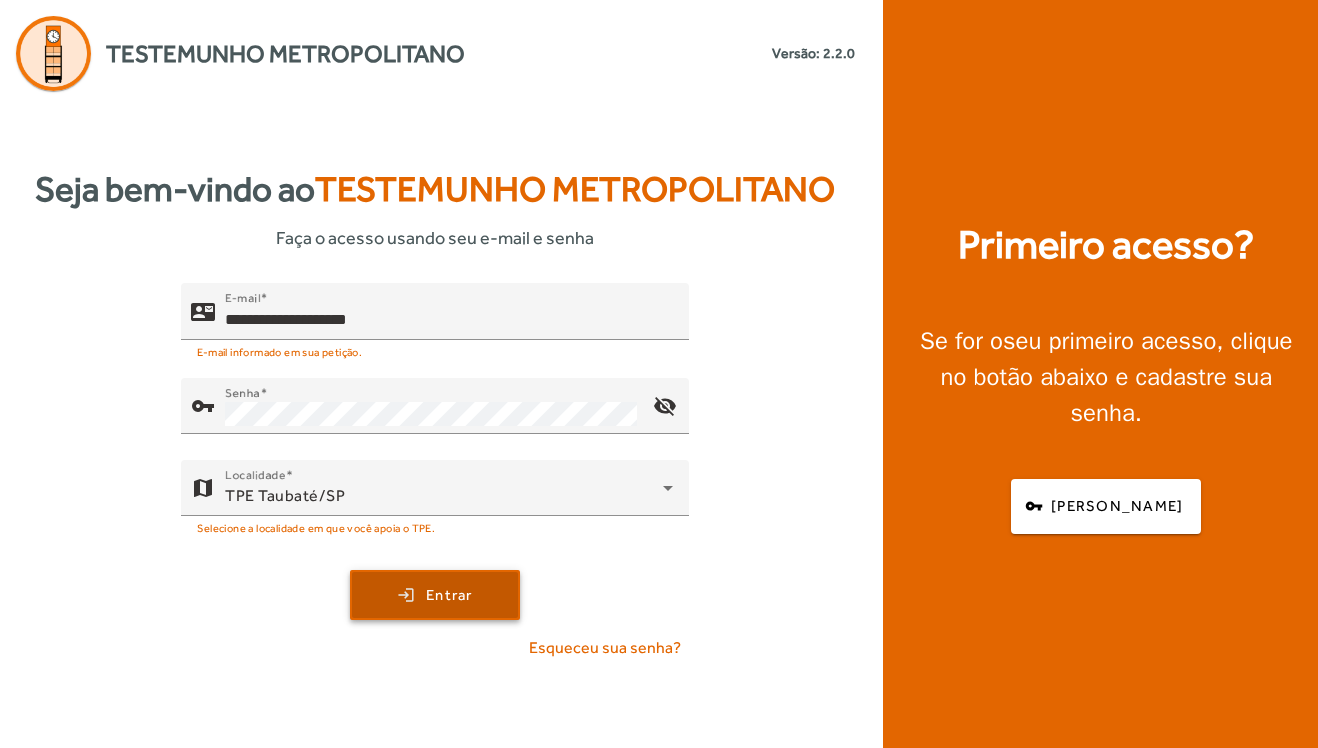 click 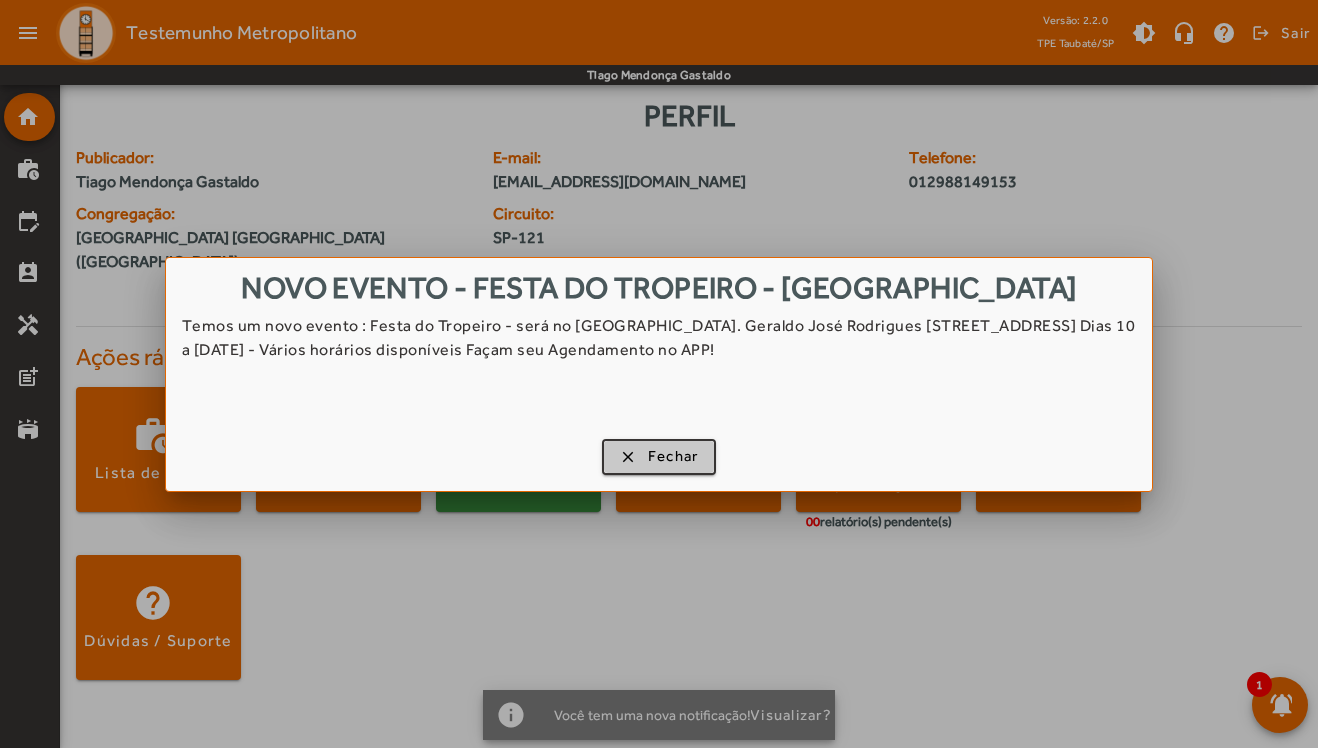 click on "Fechar" at bounding box center (673, 456) 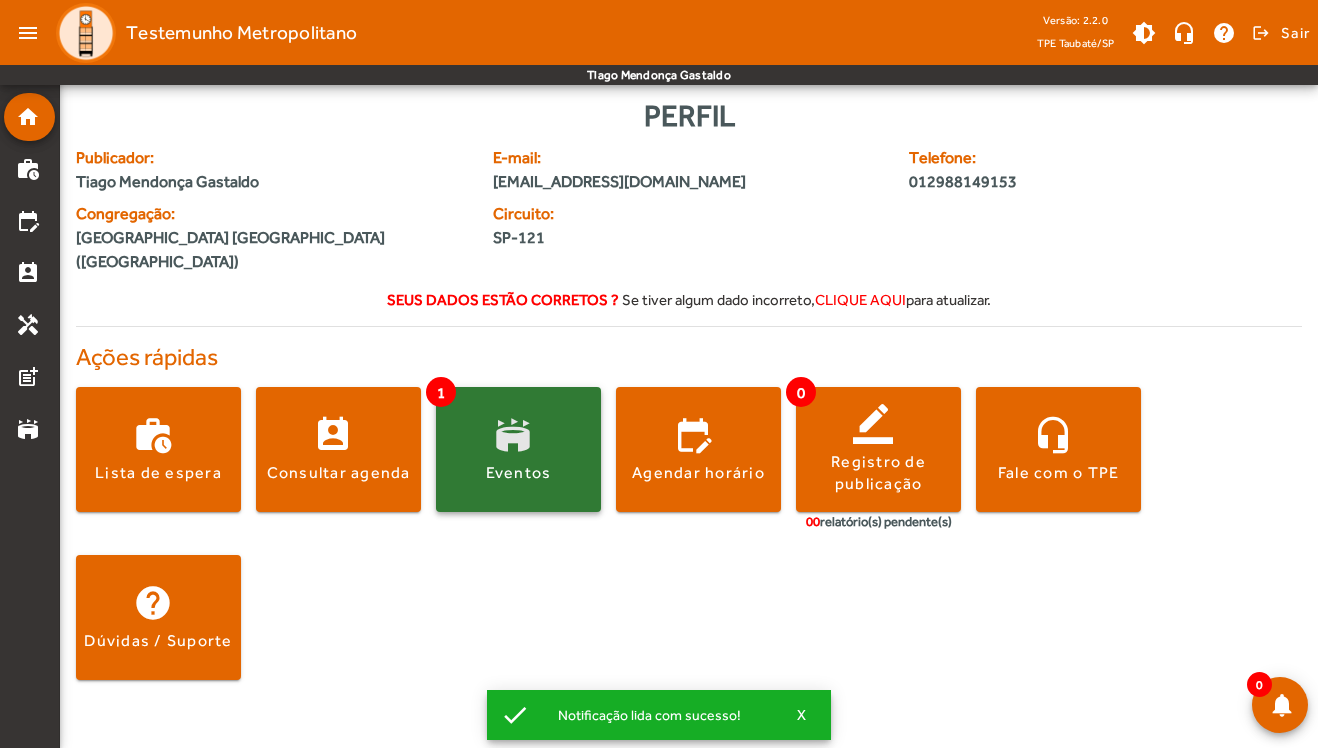 click 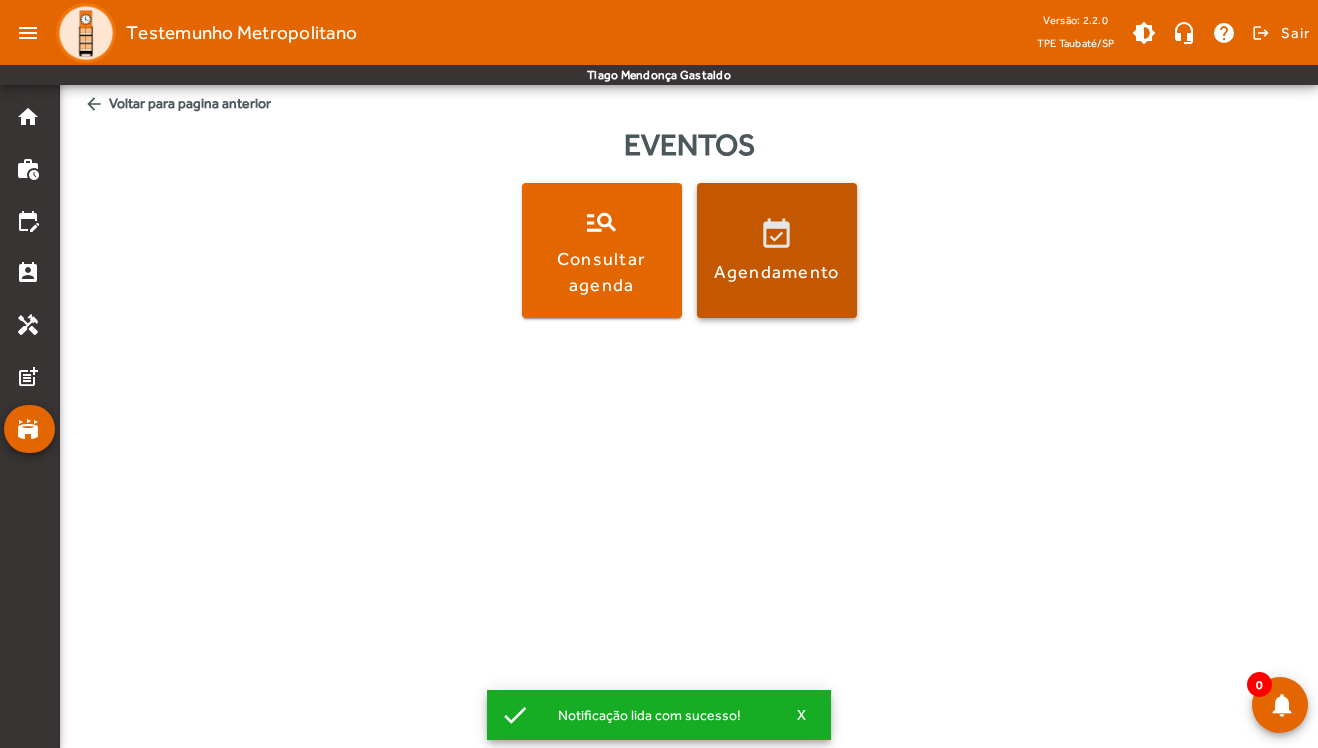 click on "Agendamento" 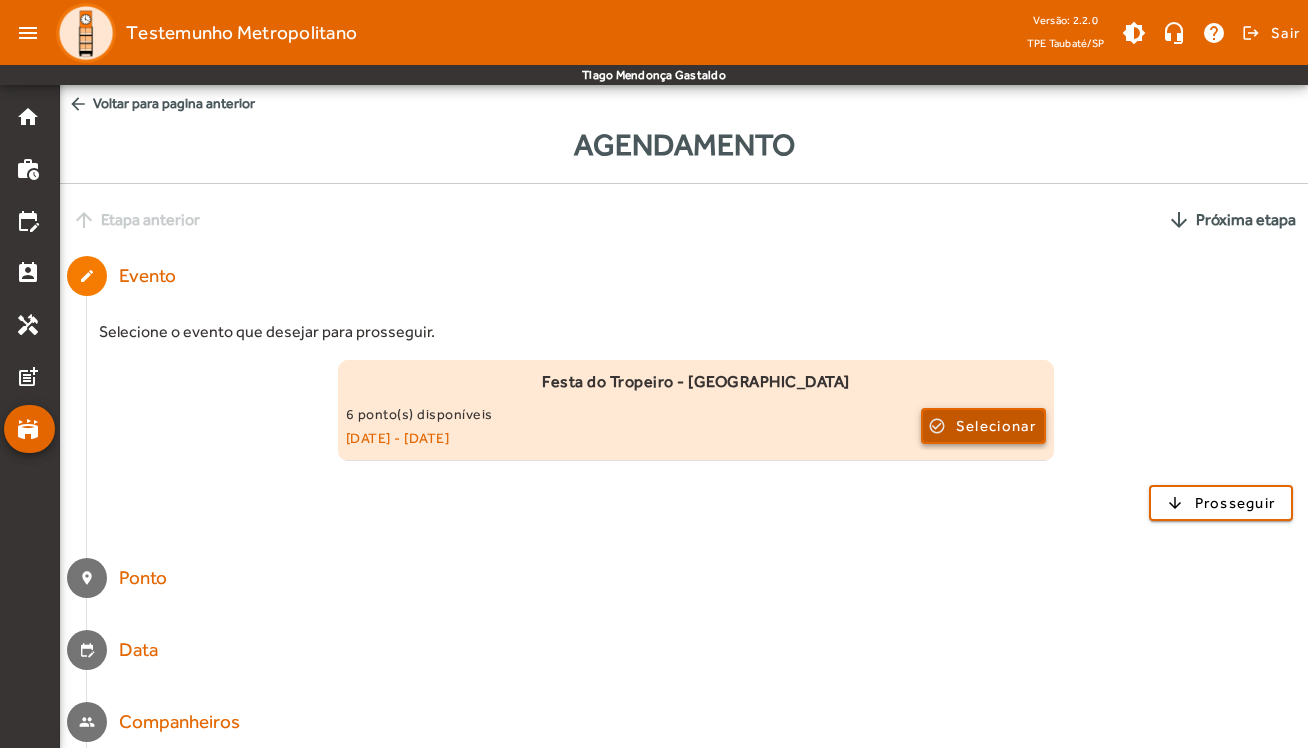 click on "Selecionar" at bounding box center [996, 426] 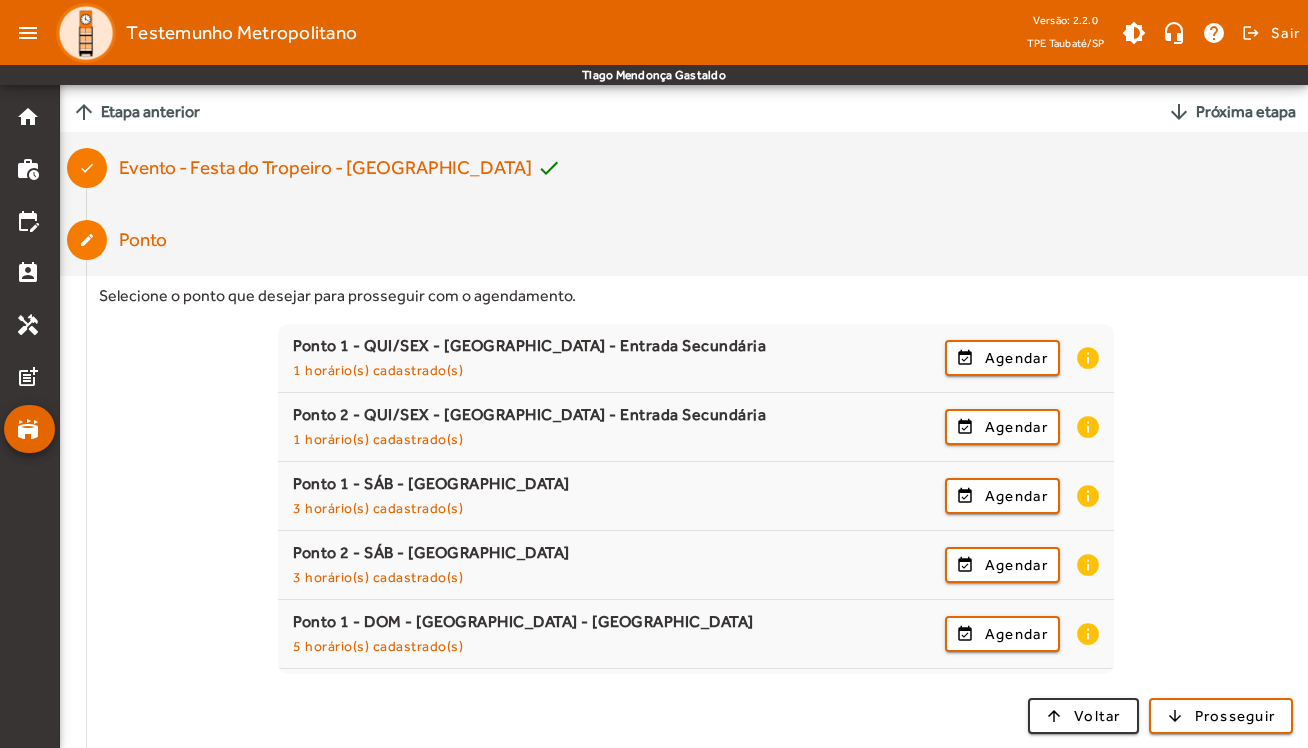 scroll, scrollTop: 166, scrollLeft: 0, axis: vertical 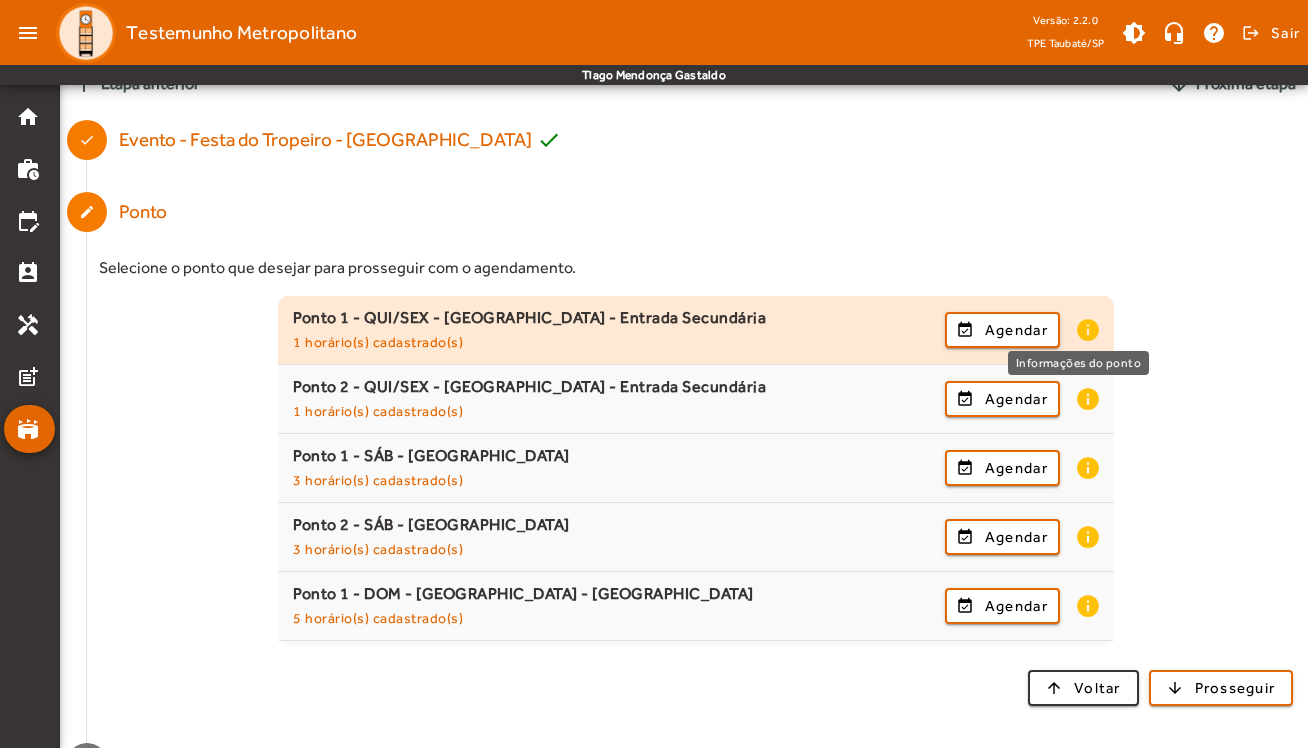 click on "info" at bounding box center (1087, 330) 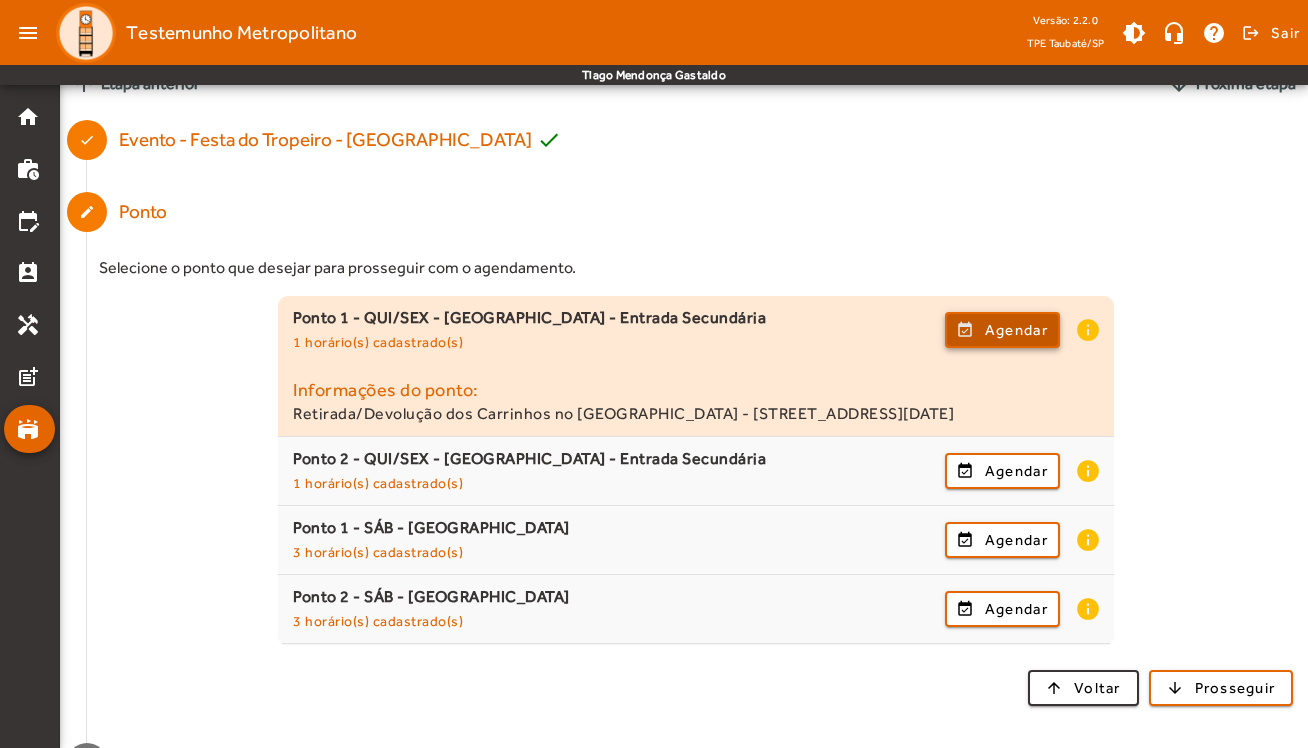 click on "Agendar" at bounding box center [1016, 330] 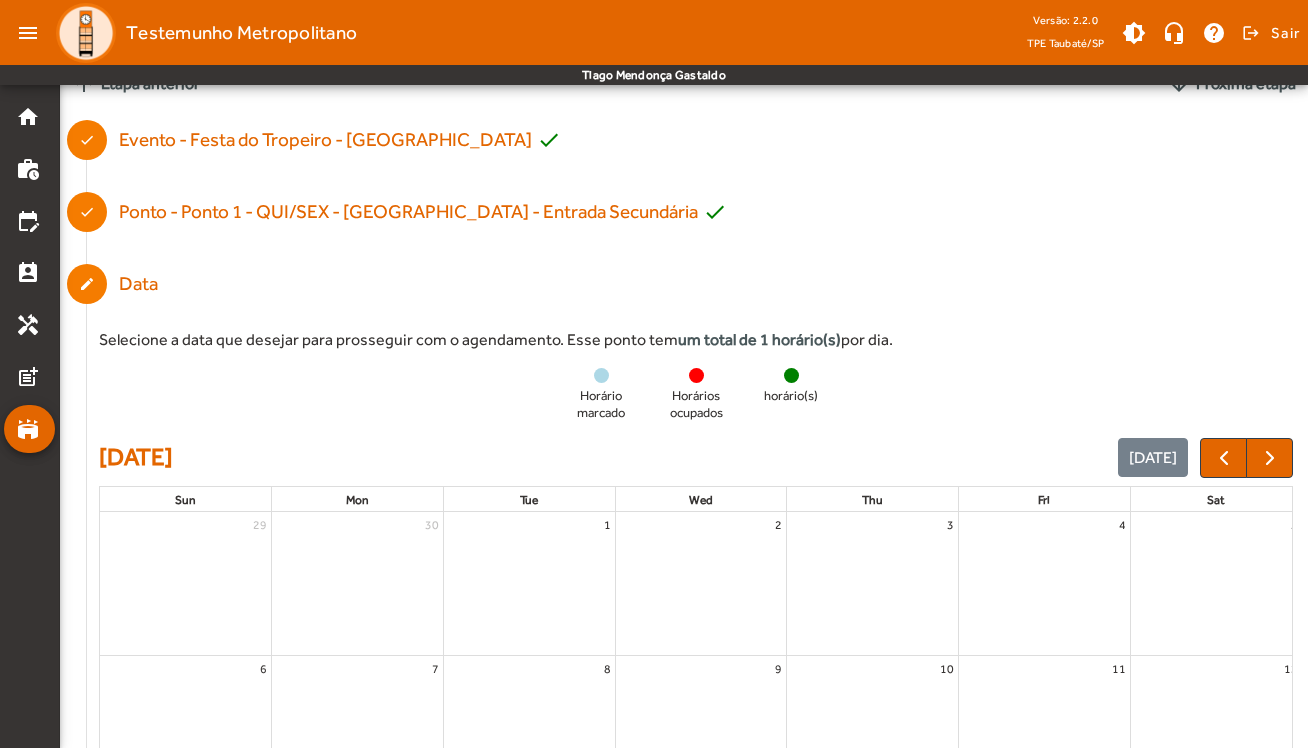 scroll, scrollTop: 0, scrollLeft: 0, axis: both 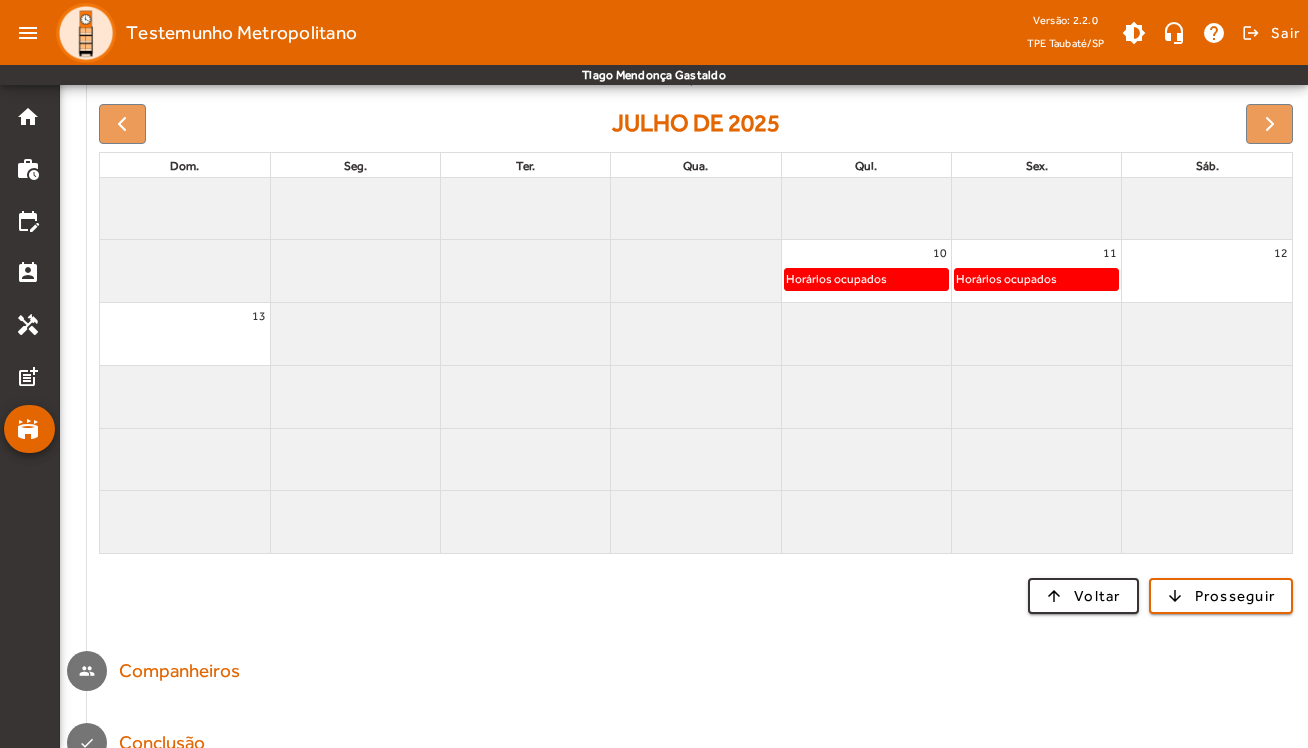 click on "Horários ocupados" 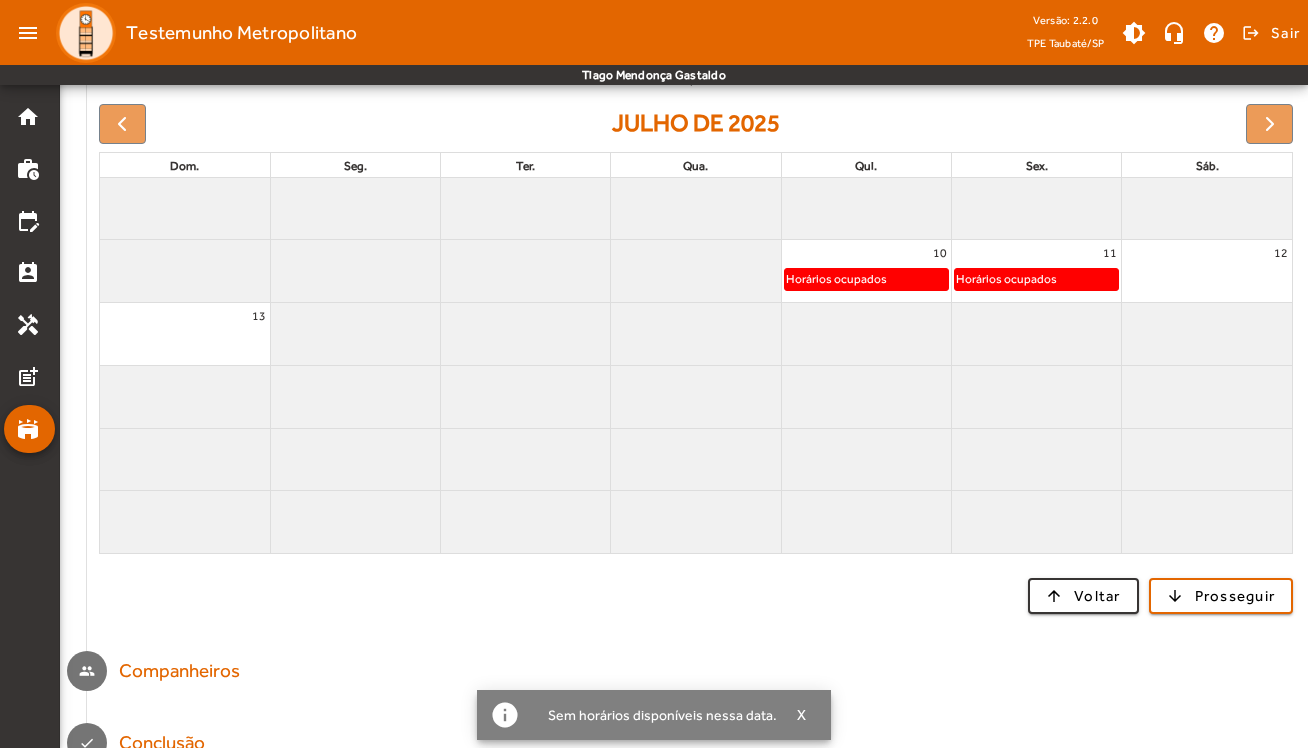 click on "12" at bounding box center [1207, 253] 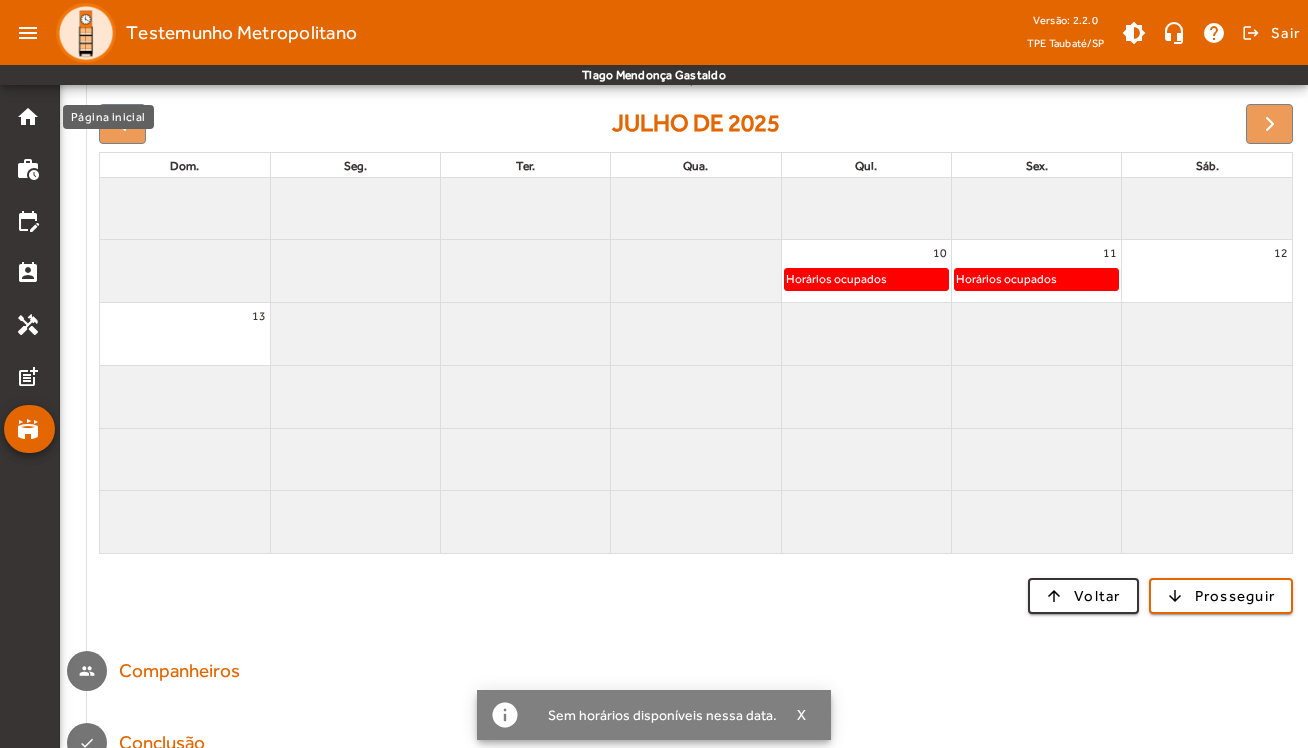 click on "Página inicial" at bounding box center (108, 117) 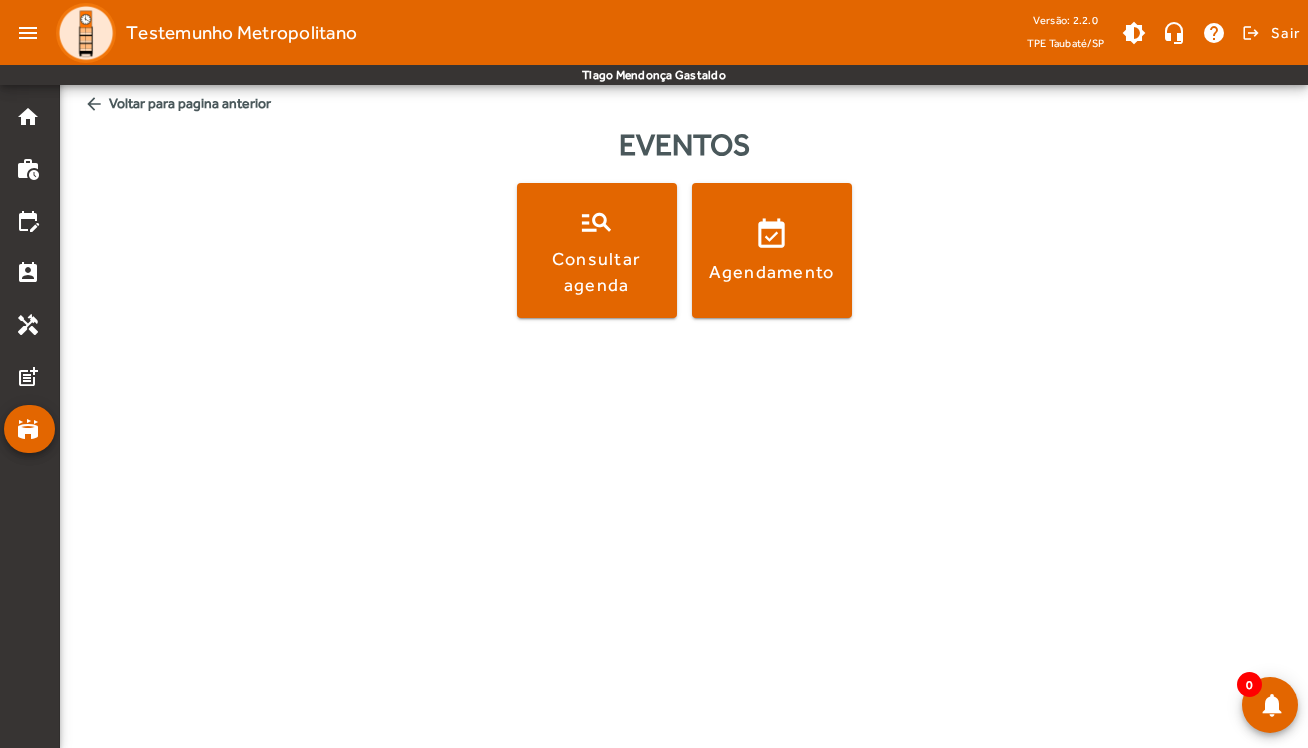 scroll, scrollTop: 0, scrollLeft: 0, axis: both 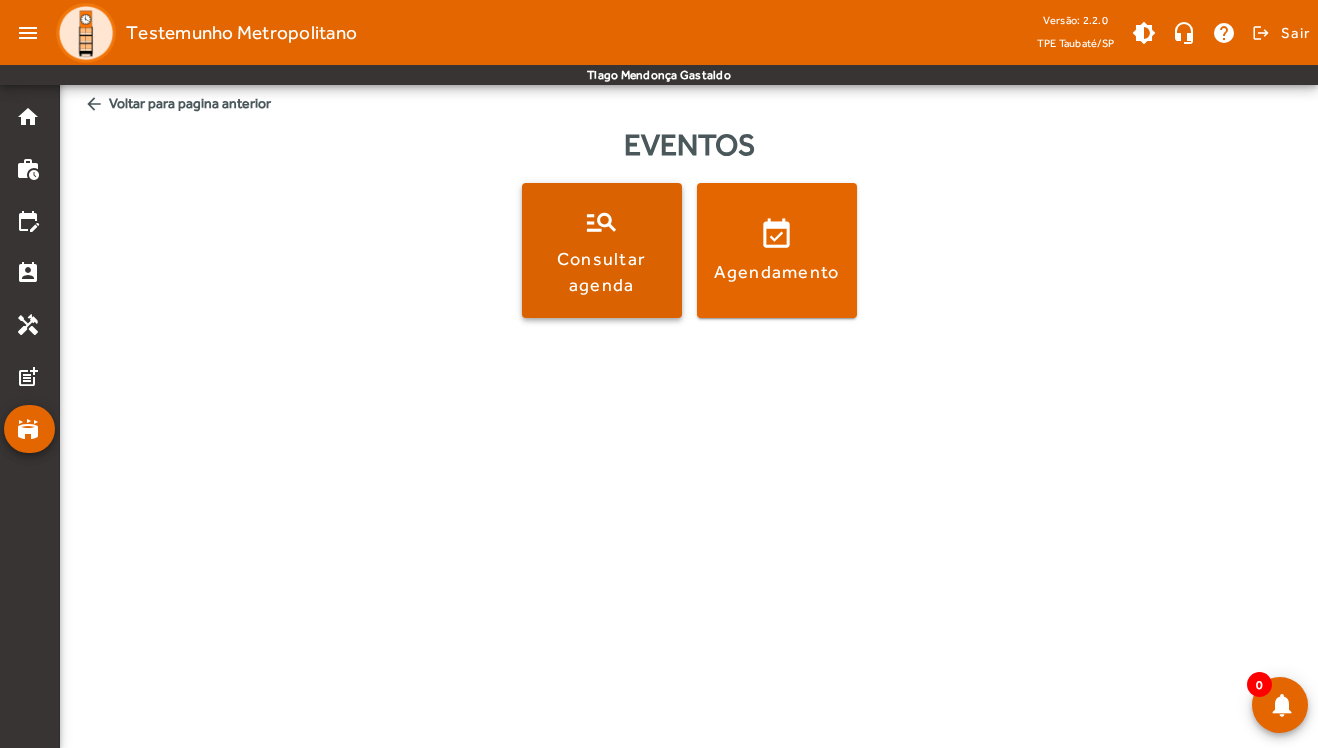 click on "Consultar agenda" 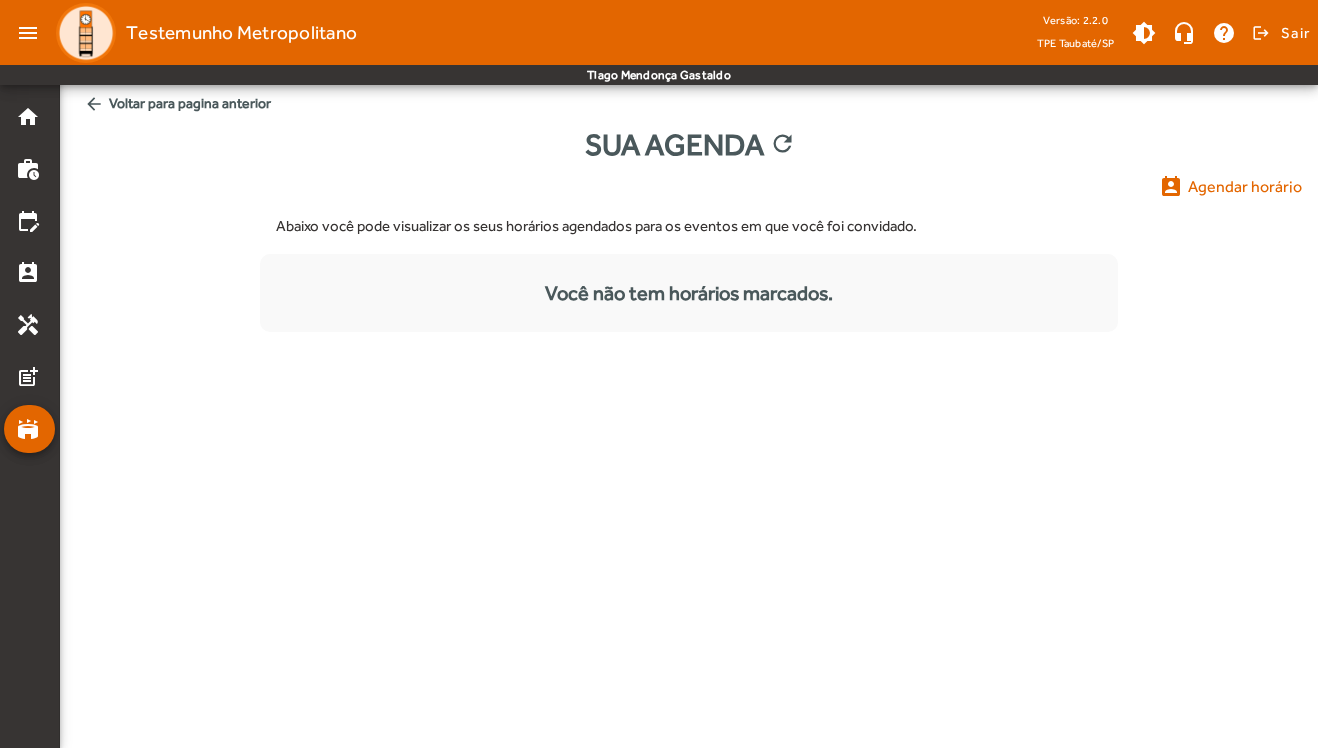 click on "perm_contact_calendar" 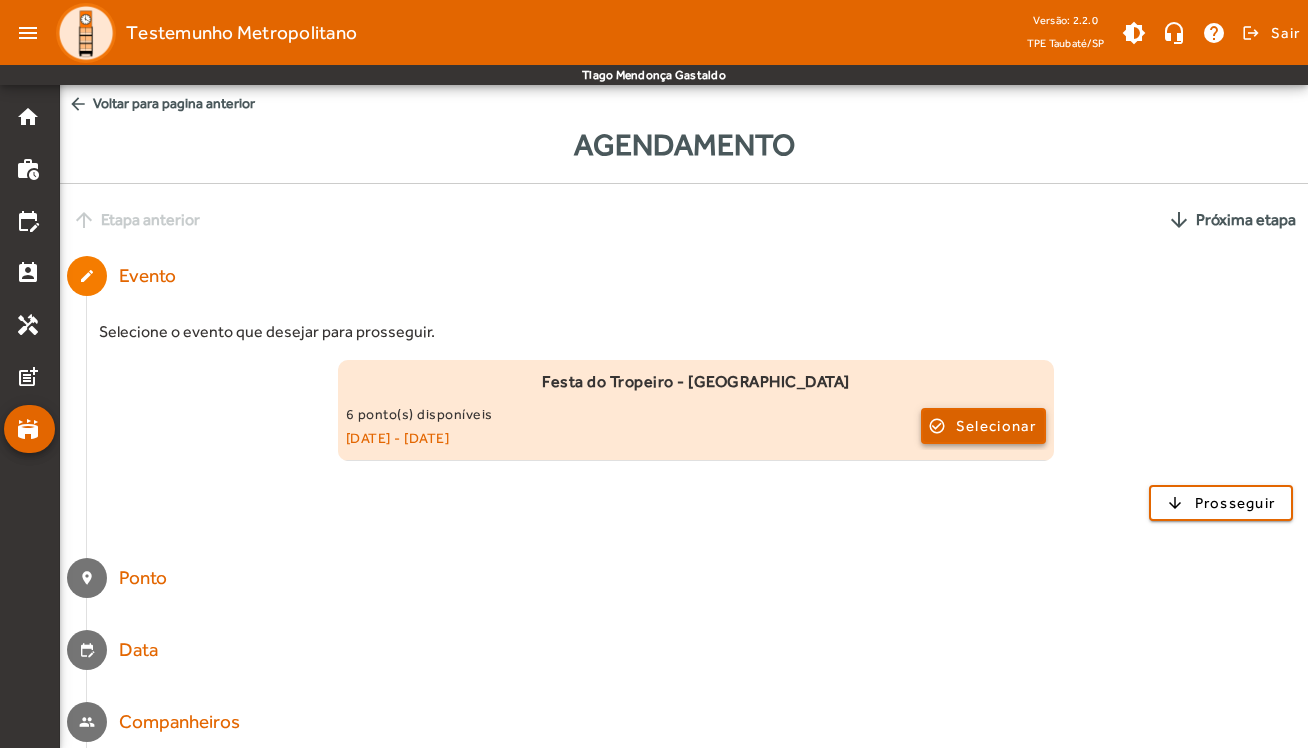 click on "Selecionar" at bounding box center (996, 426) 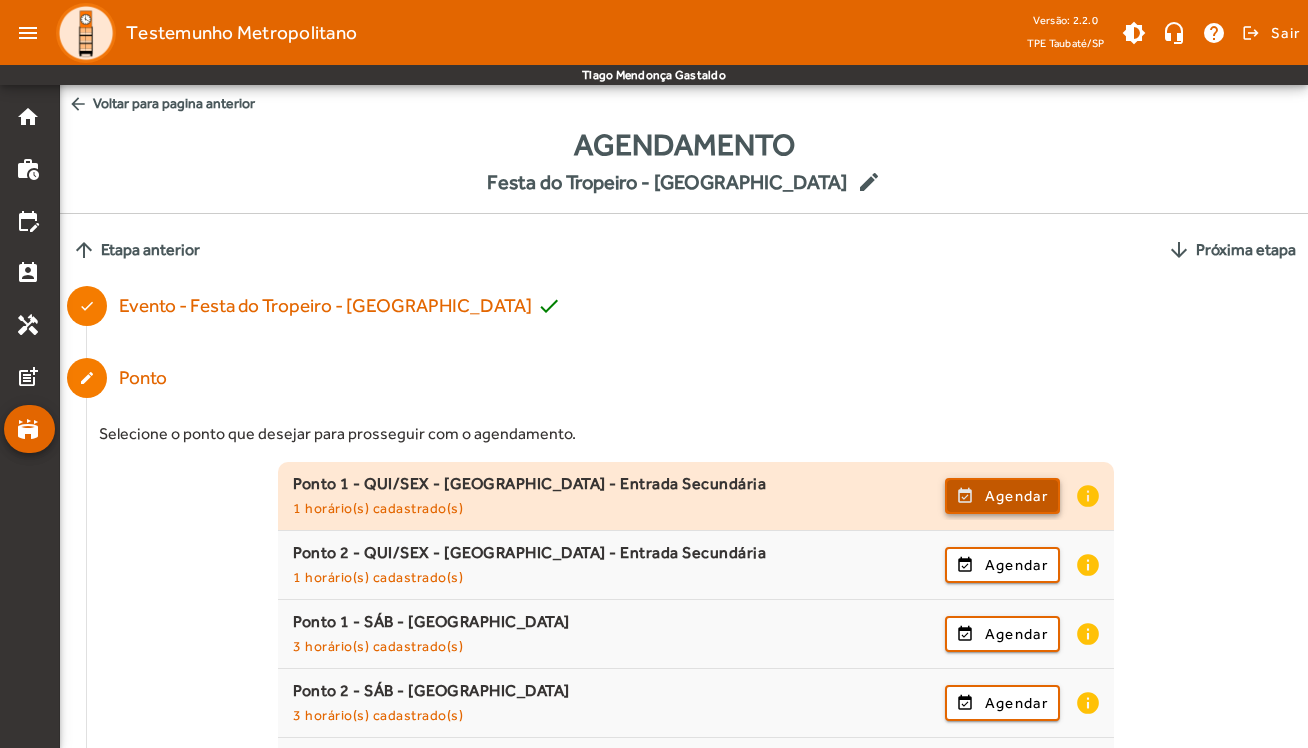 click on "Agendar" at bounding box center [1016, 496] 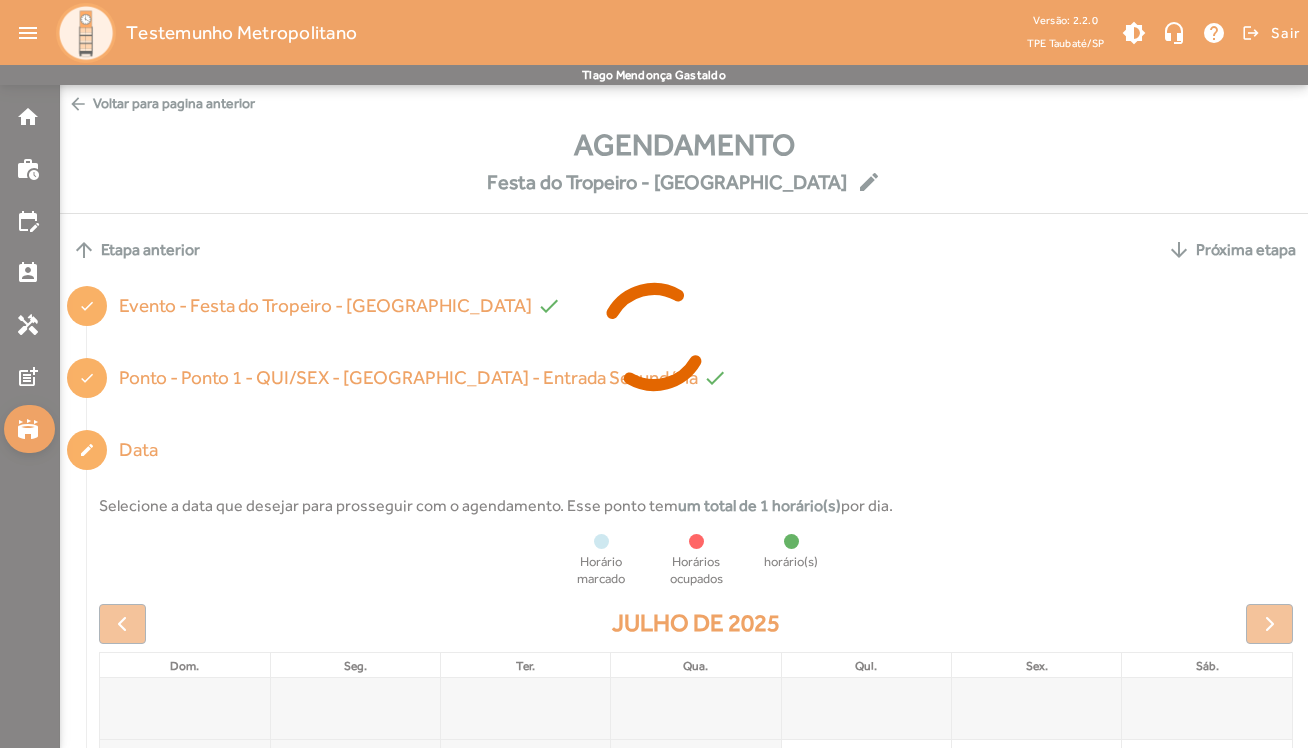 scroll, scrollTop: 0, scrollLeft: 0, axis: both 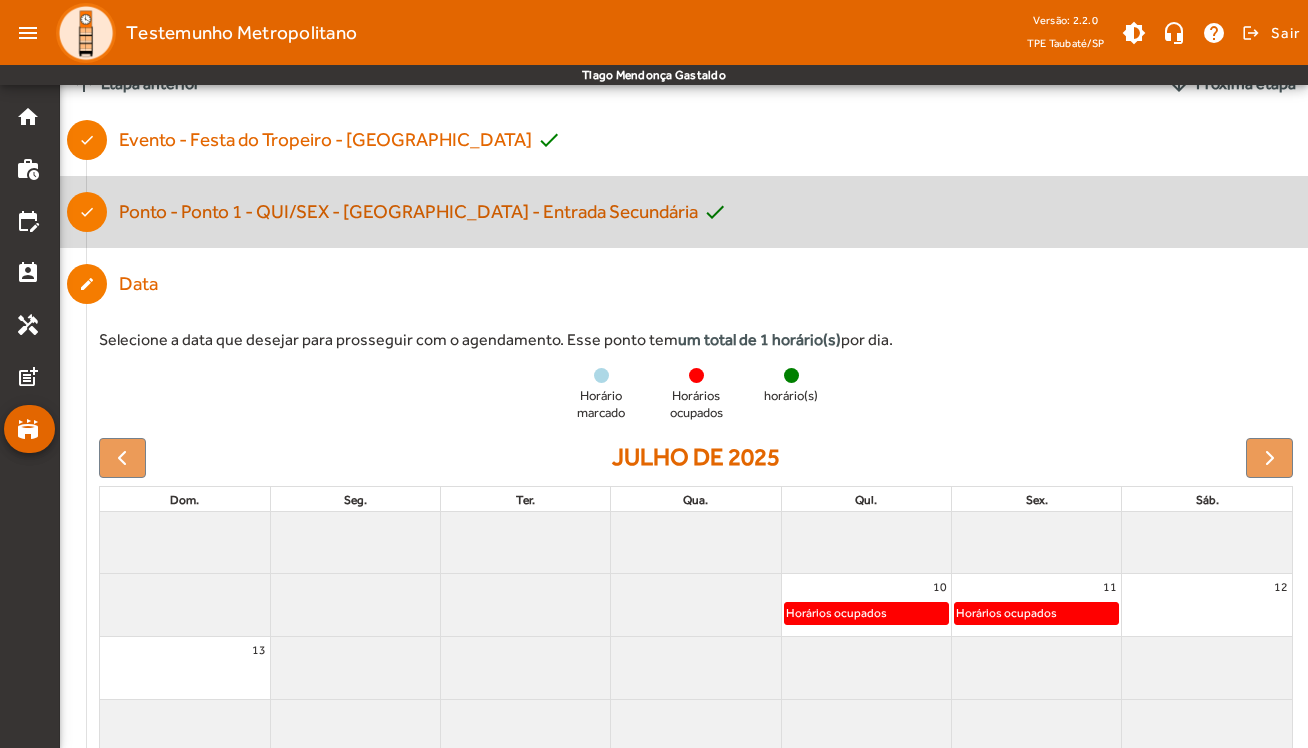 click on "[GEOGRAPHIC_DATA] 1 - QUI/SEX - [GEOGRAPHIC_DATA] - Entrada Secundária  check" at bounding box center (423, 212) 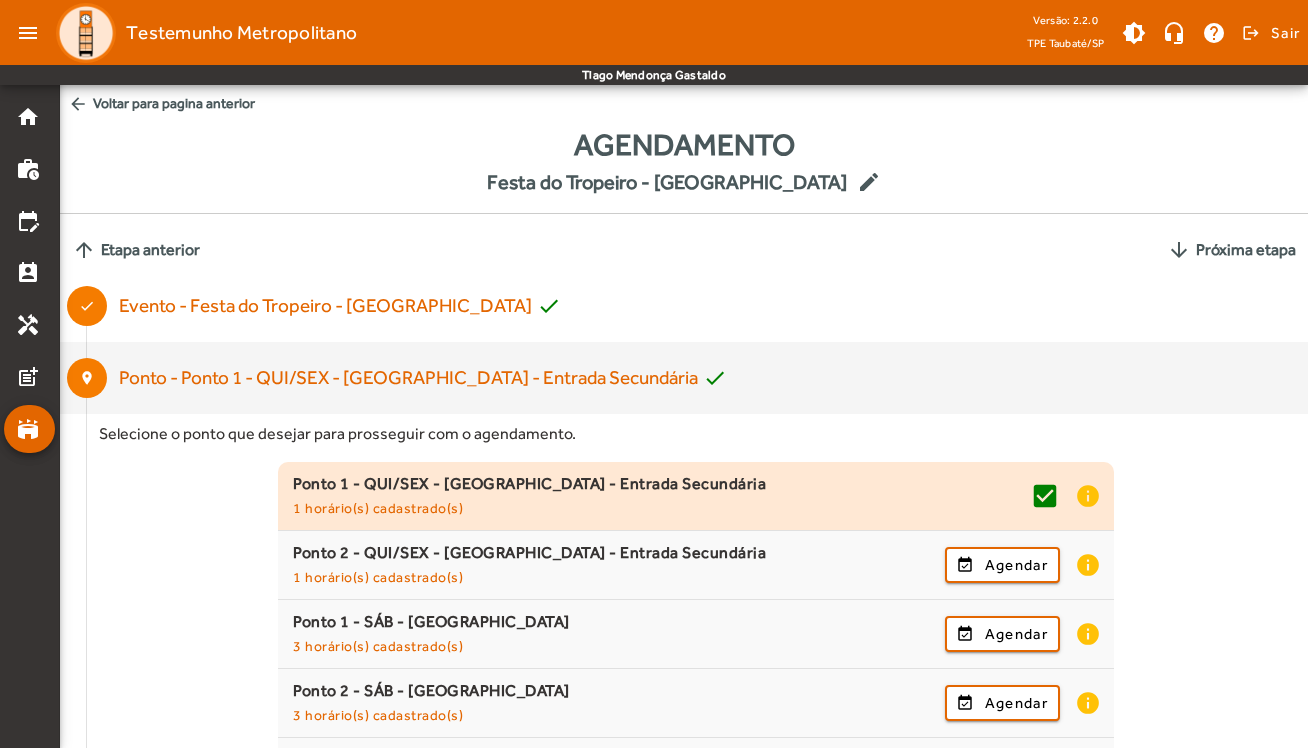 scroll, scrollTop: 166, scrollLeft: 0, axis: vertical 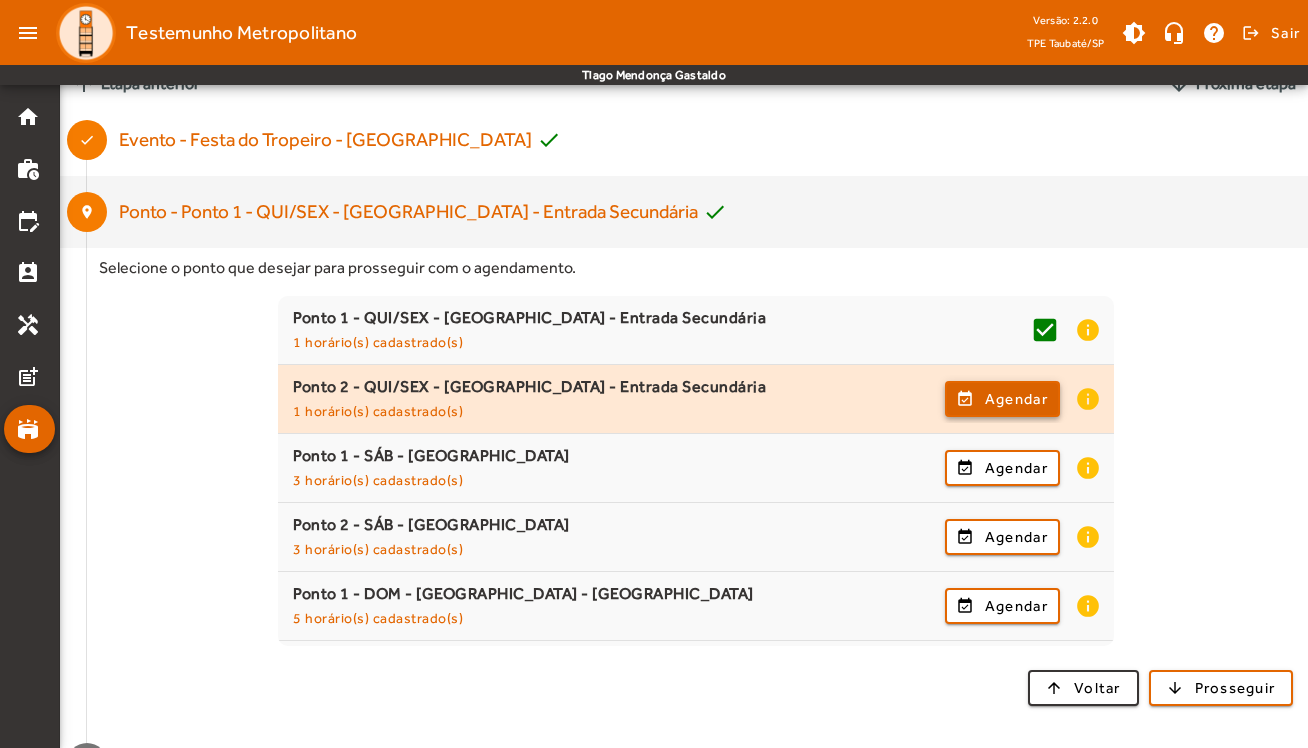 click on "Agendar" at bounding box center [1016, 399] 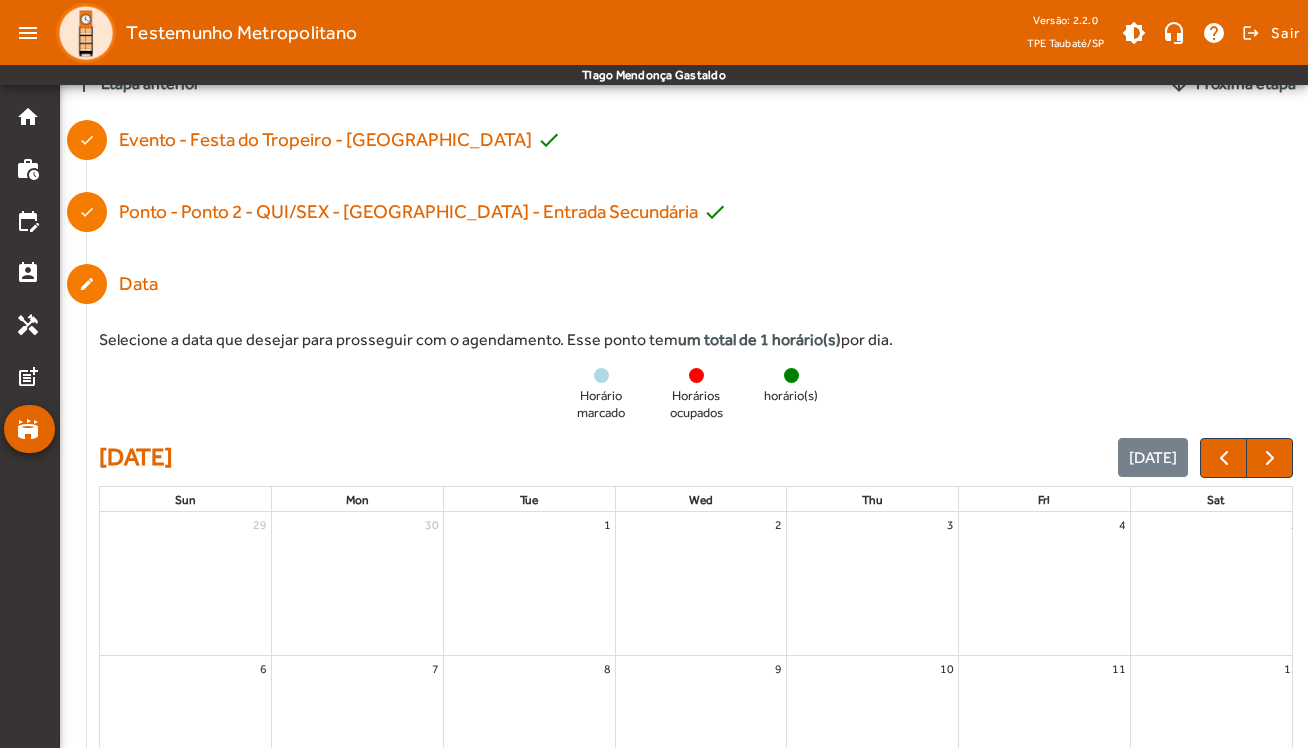 scroll, scrollTop: 0, scrollLeft: 0, axis: both 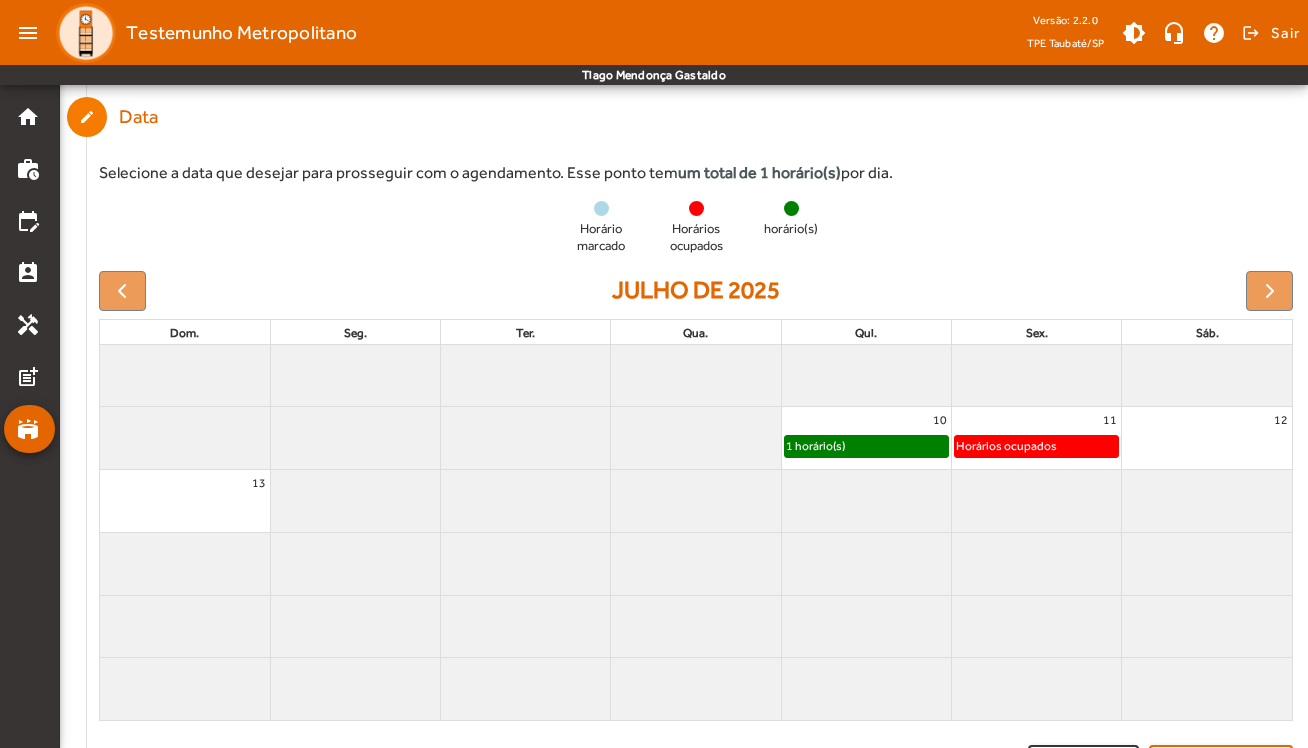 click on "1 horário(s)" 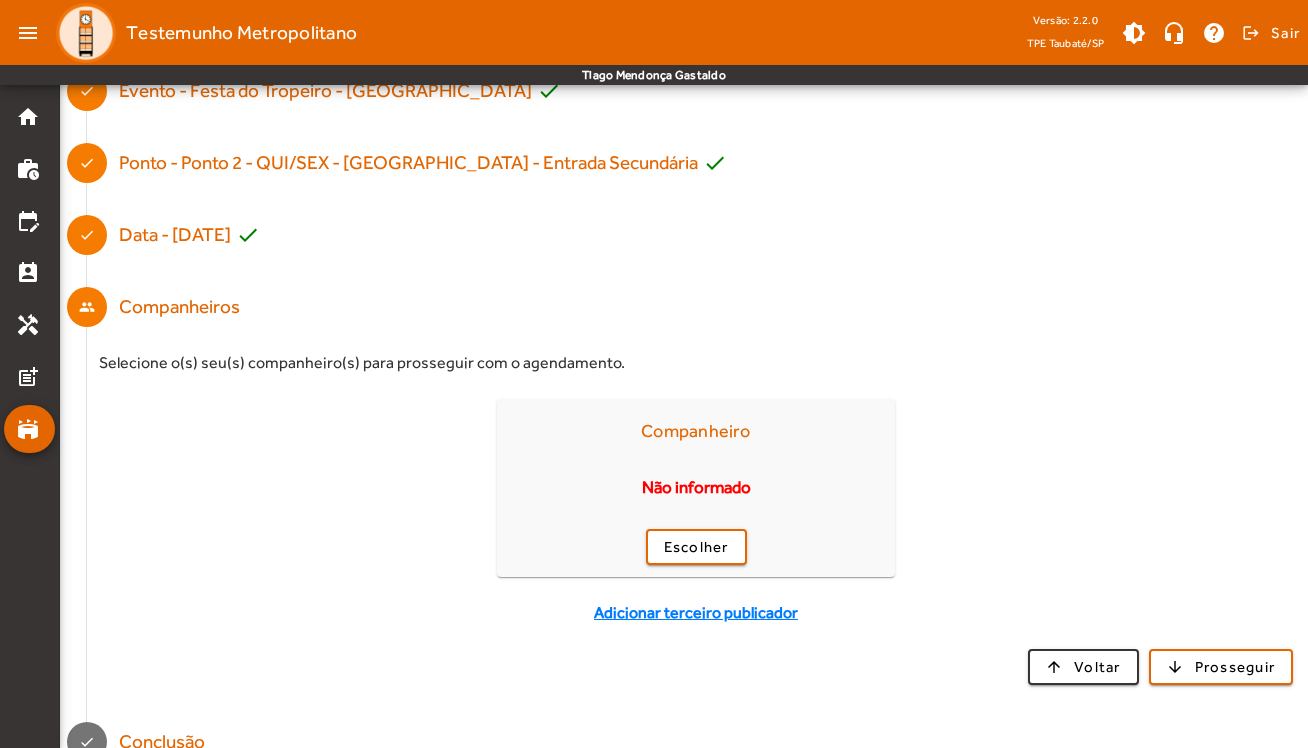 scroll, scrollTop: 244, scrollLeft: 0, axis: vertical 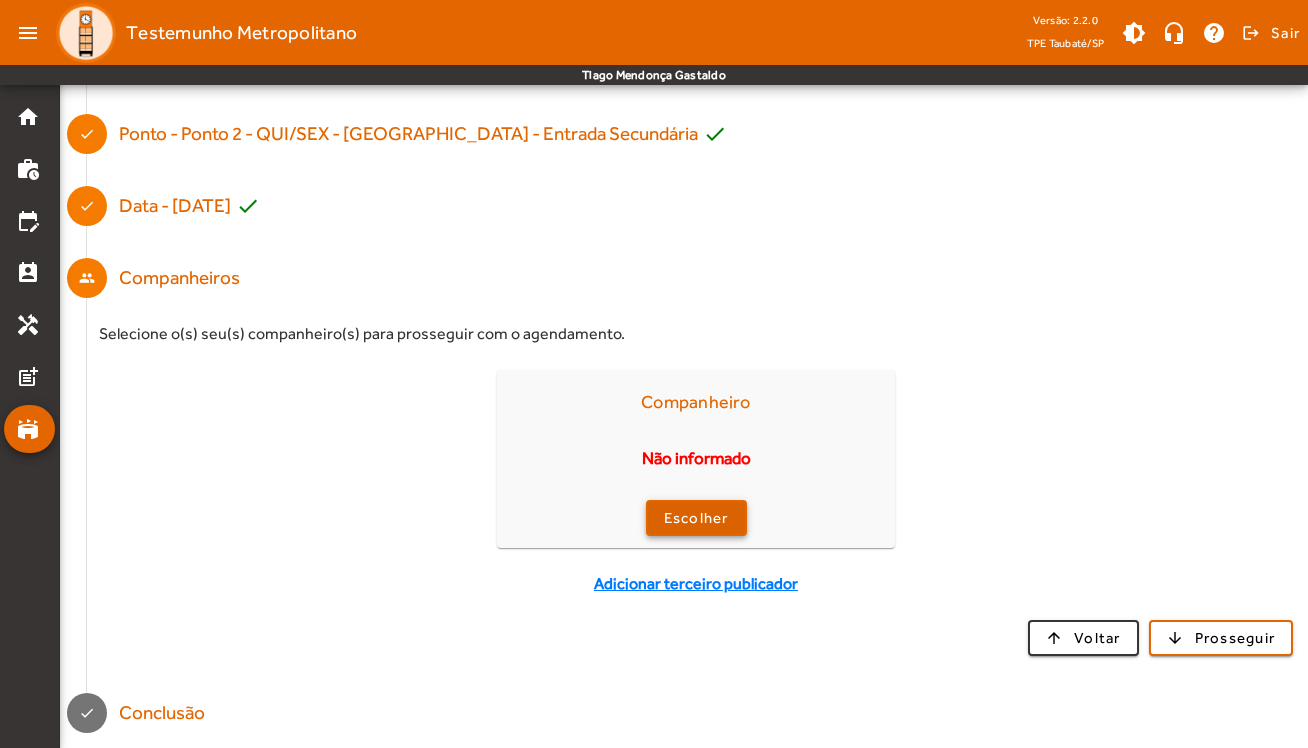 click on "Escolher" 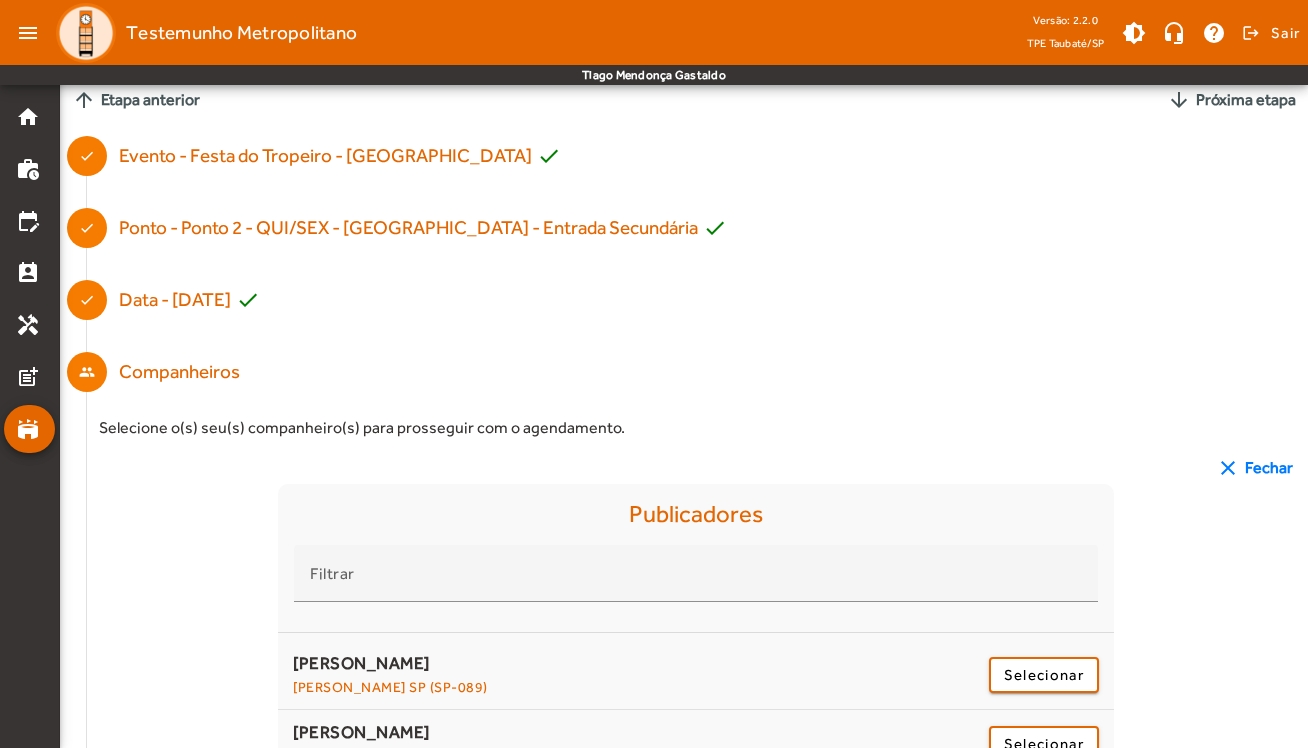 scroll, scrollTop: 146, scrollLeft: 0, axis: vertical 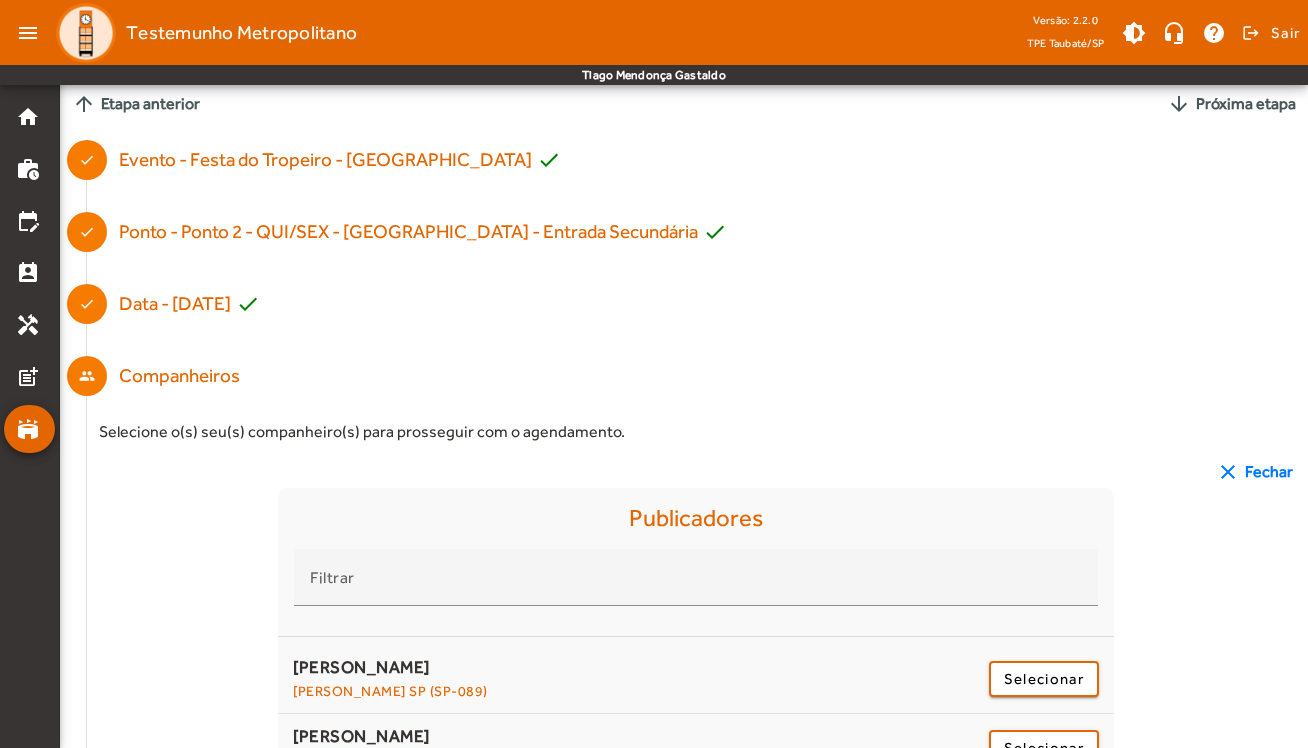 click on "clear  Fechar" at bounding box center [1254, 472] 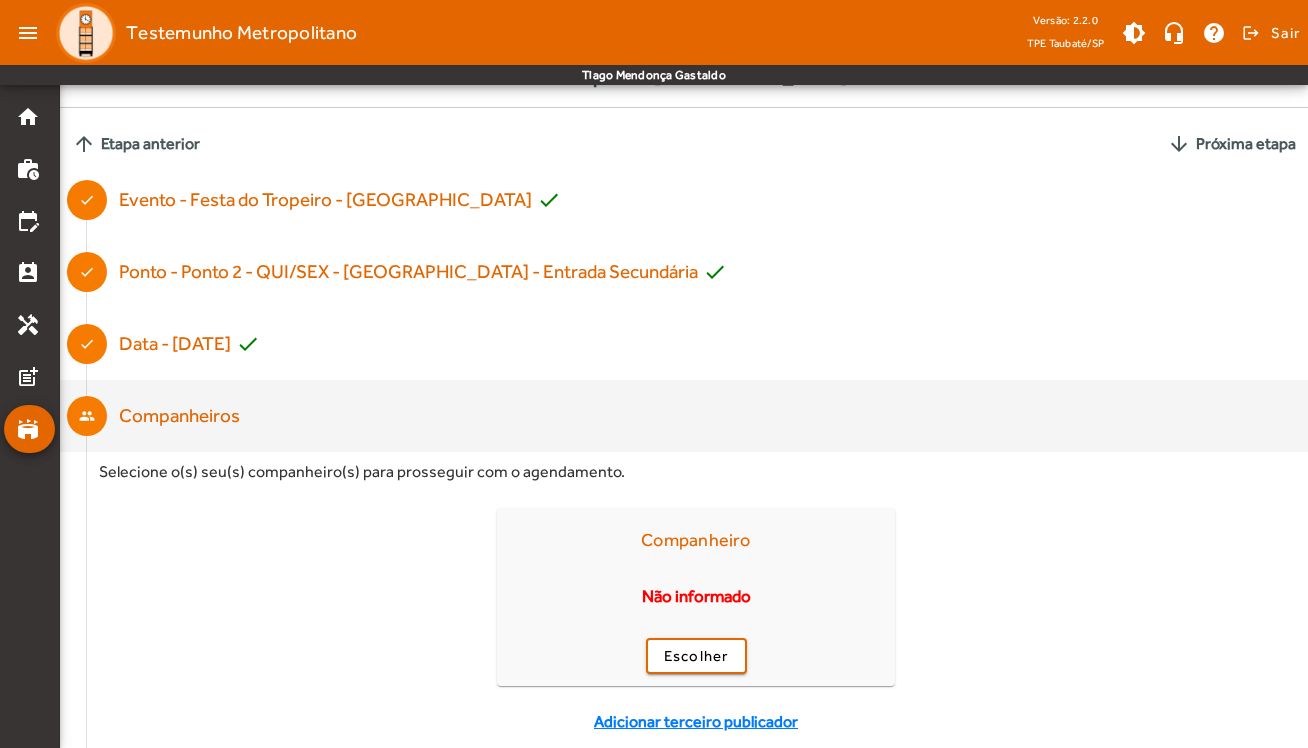 scroll, scrollTop: 78, scrollLeft: 0, axis: vertical 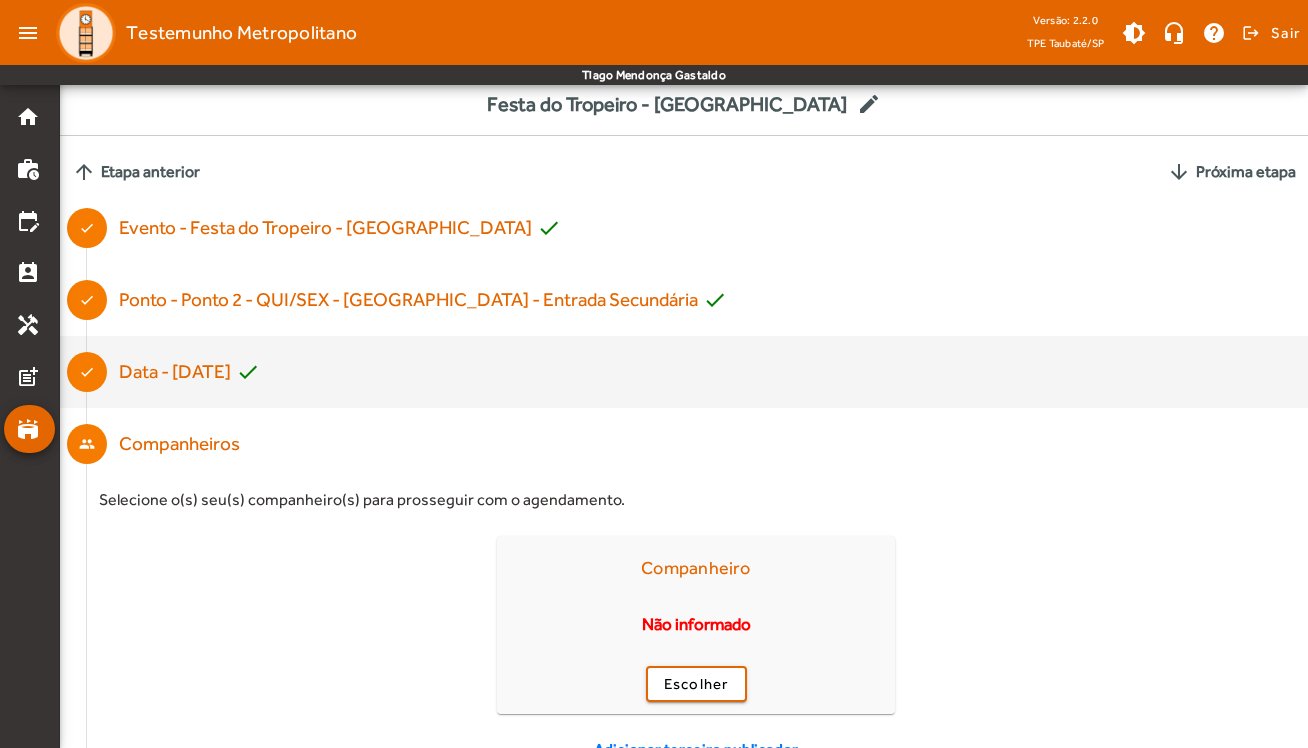 click on "check" at bounding box center [248, 372] 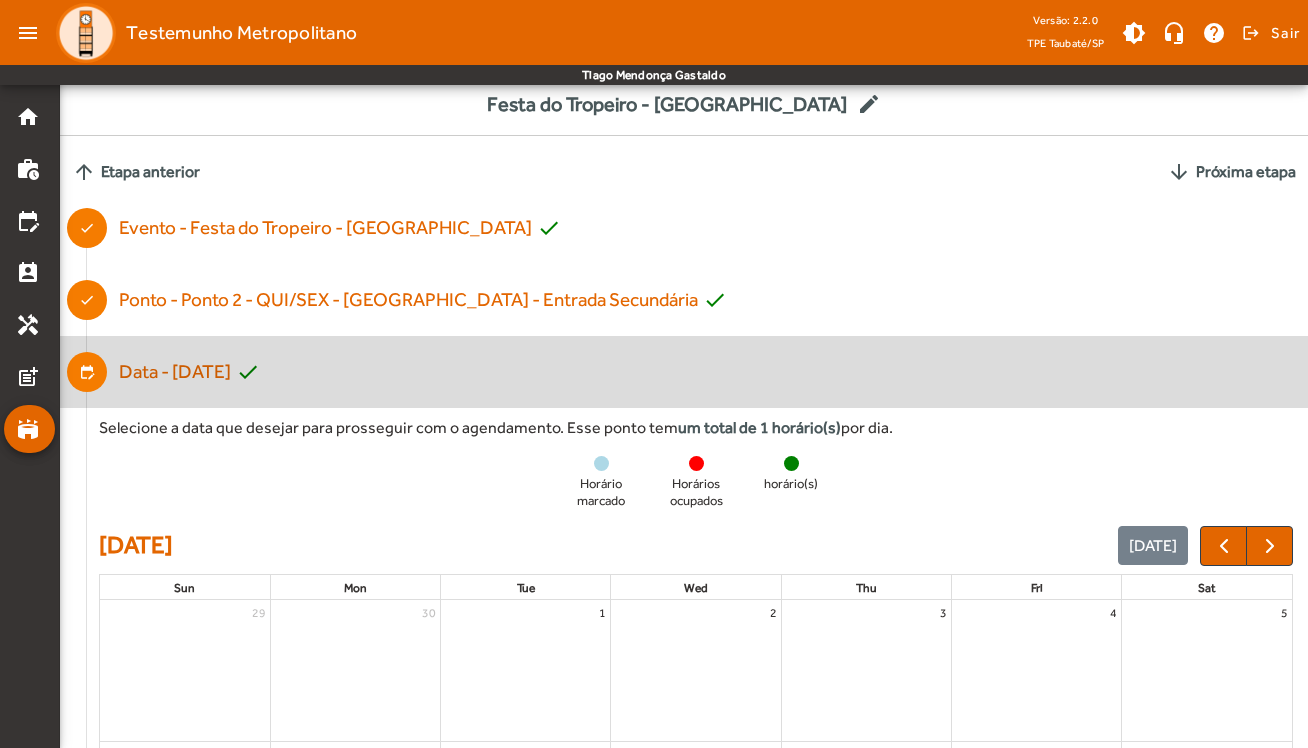 scroll, scrollTop: 0, scrollLeft: 0, axis: both 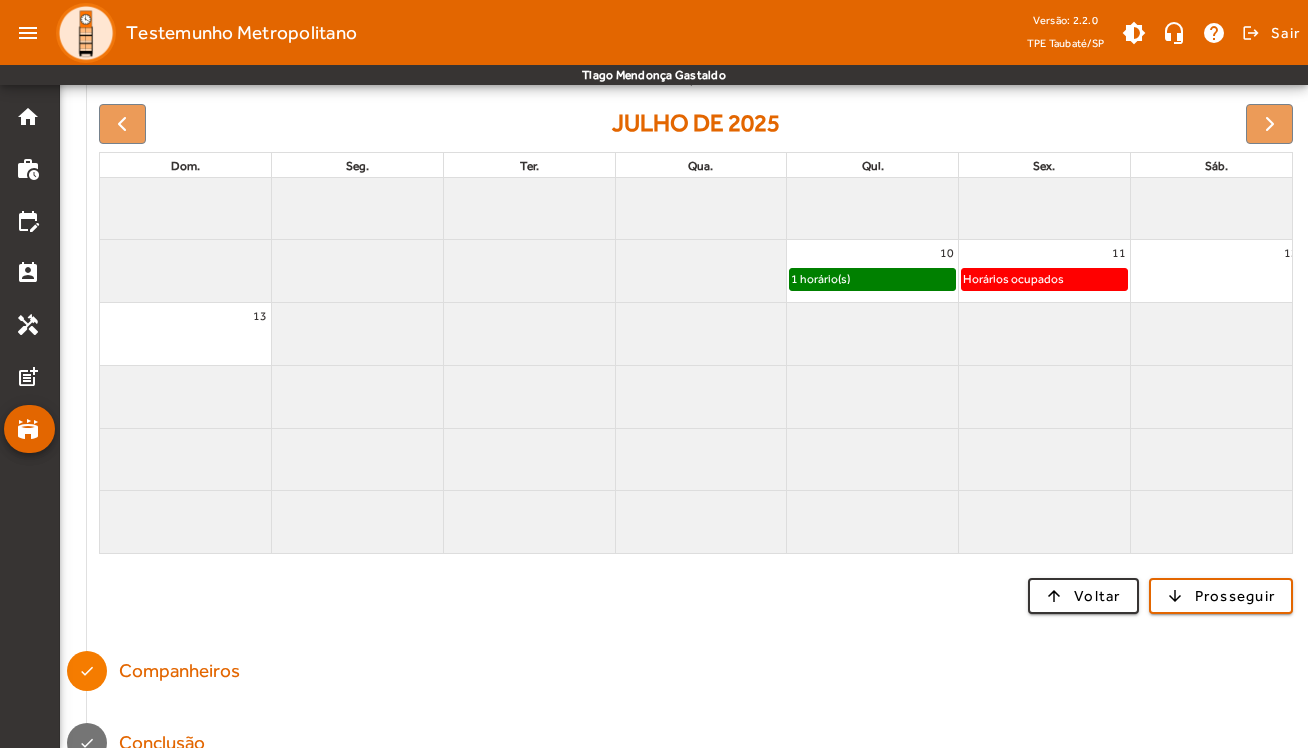click on "1 horário(s)" 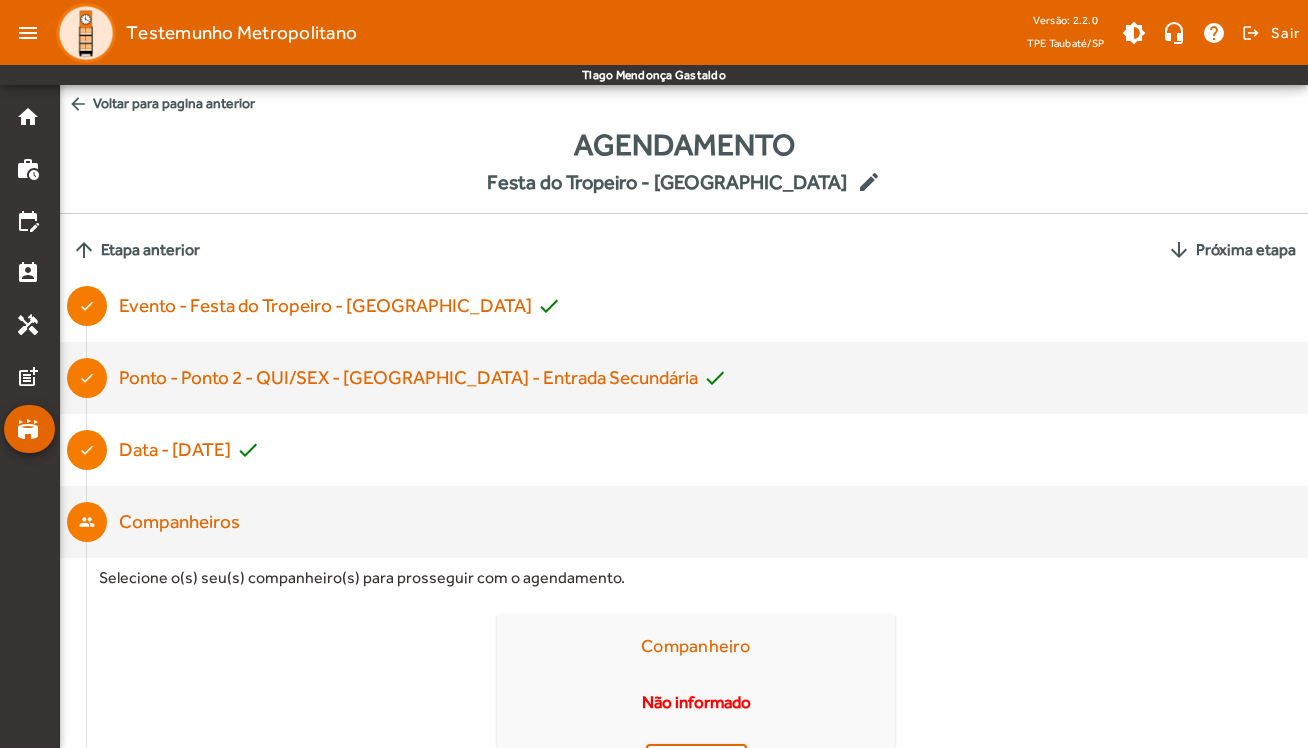 scroll, scrollTop: 166, scrollLeft: 0, axis: vertical 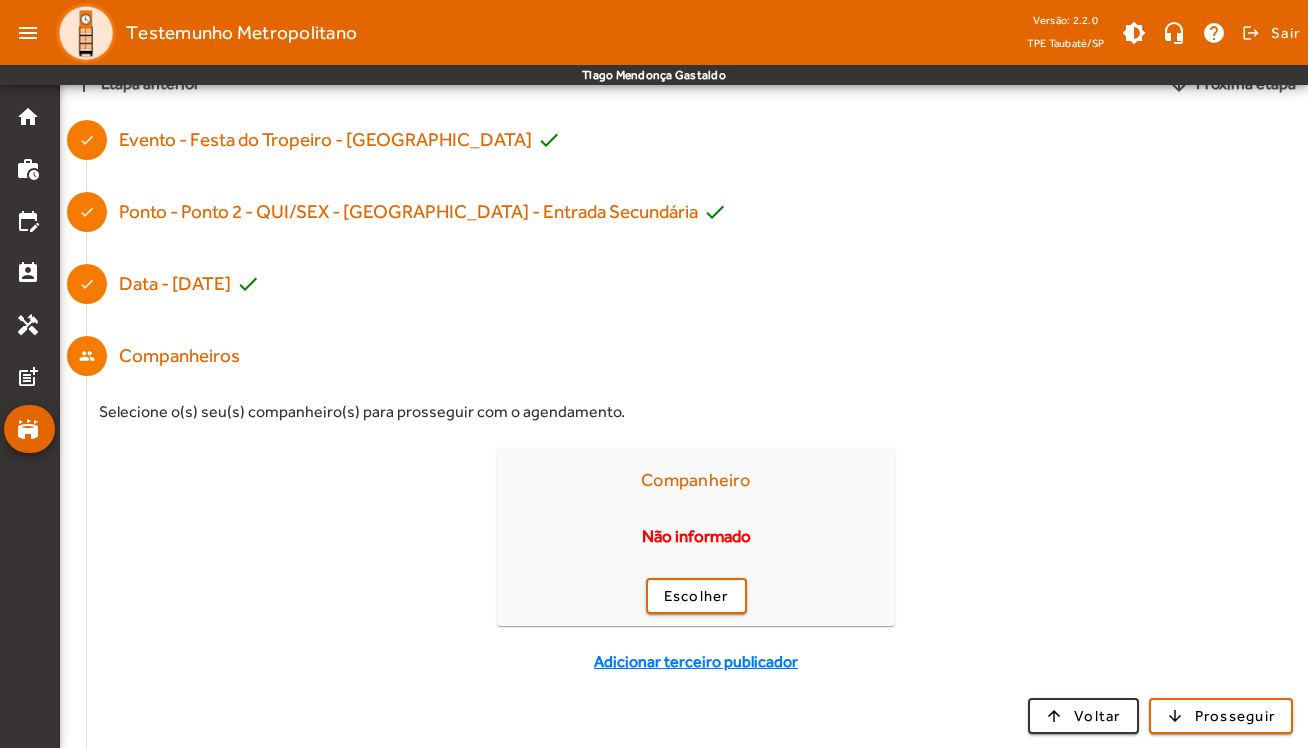 click on "Selecione o(s) seu(s) companheiro(s) para prosseguir com o agendamento.   Companheiro   Não informado  Escolher   Adicionar terceiro publicador  arrow_upward  Voltar  arrow_downward  Prosseguir" at bounding box center (696, 567) 